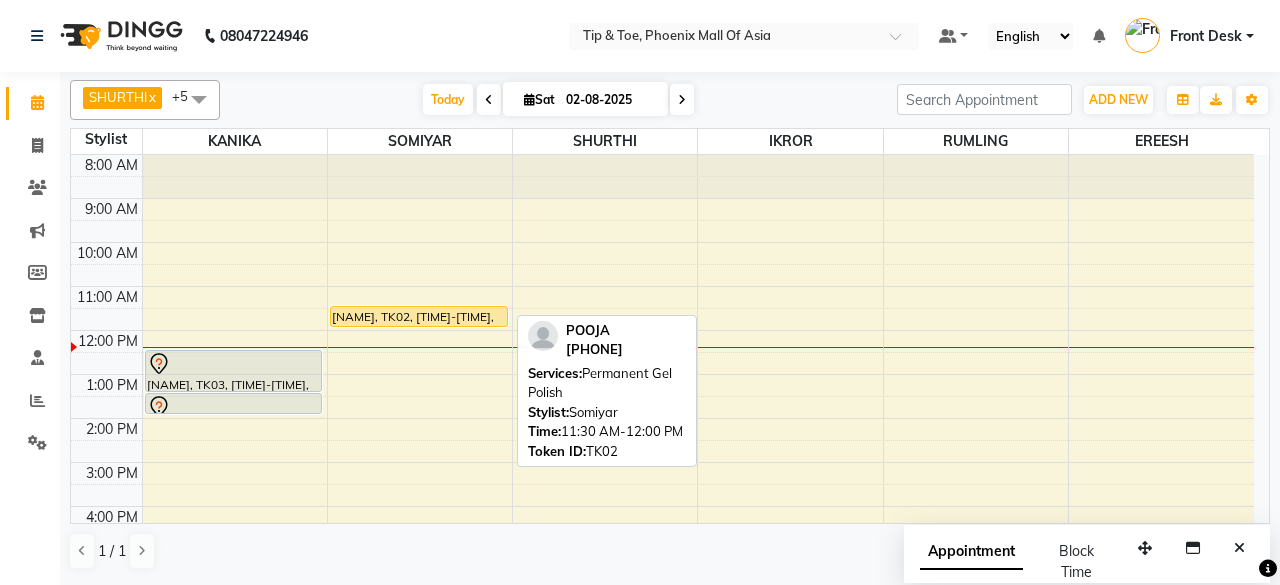 scroll, scrollTop: 0, scrollLeft: 0, axis: both 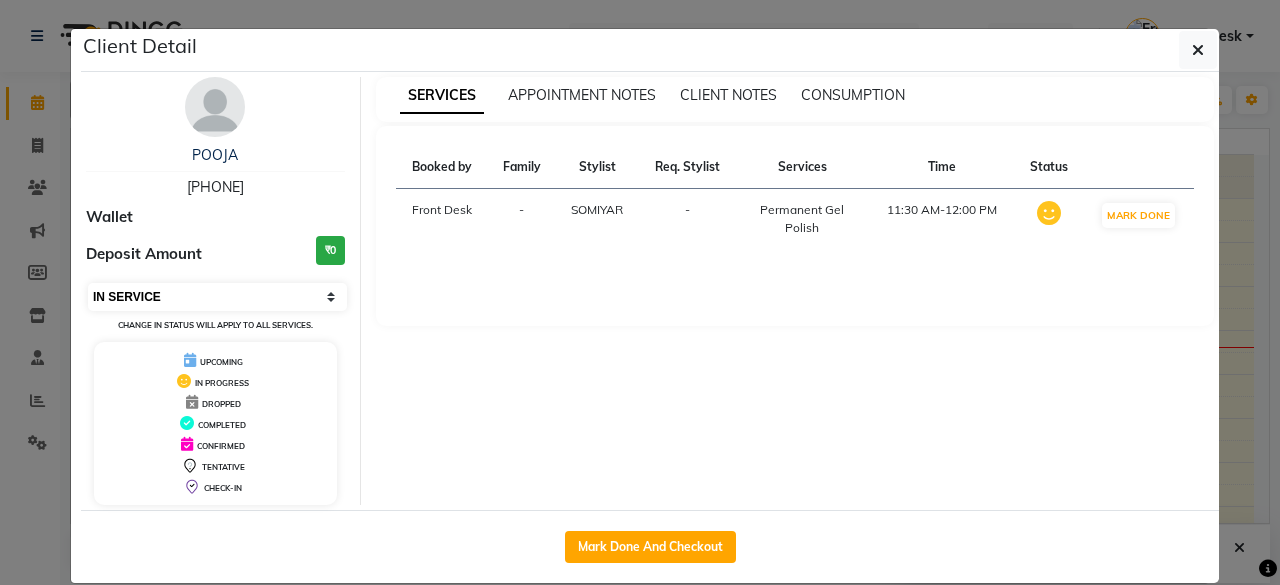 click on "Select IN SERVICE CONFIRMED TENTATIVE CHECK IN MARK DONE DROPPED UPCOMING" at bounding box center (217, 297) 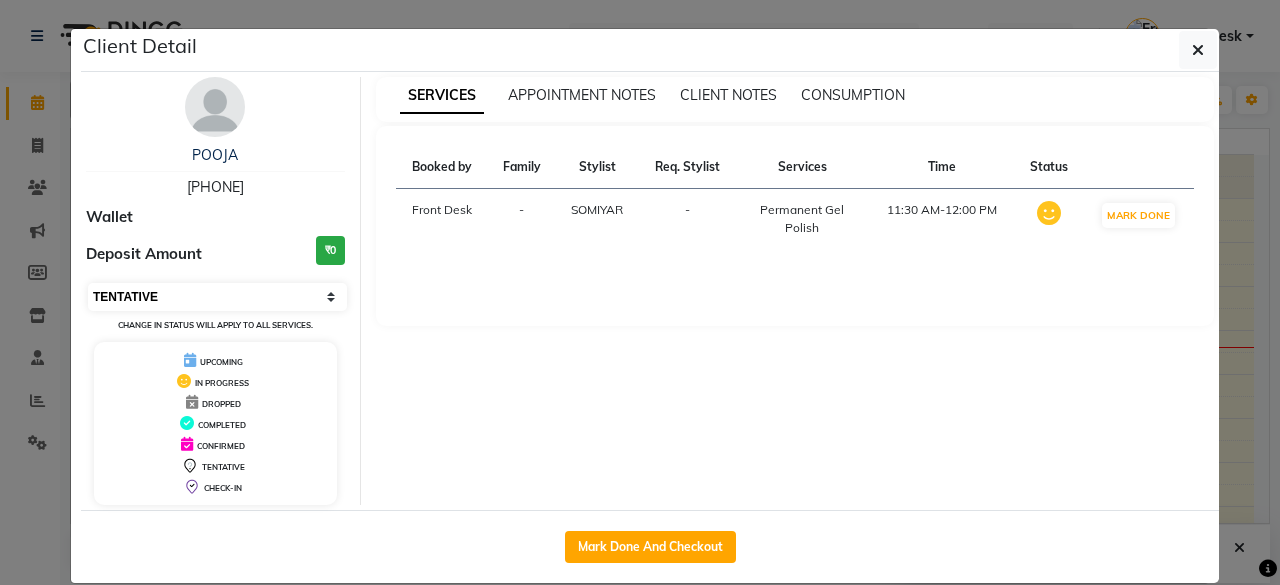 click on "Select IN SERVICE CONFIRMED TENTATIVE CHECK IN MARK DONE DROPPED UPCOMING" at bounding box center [217, 297] 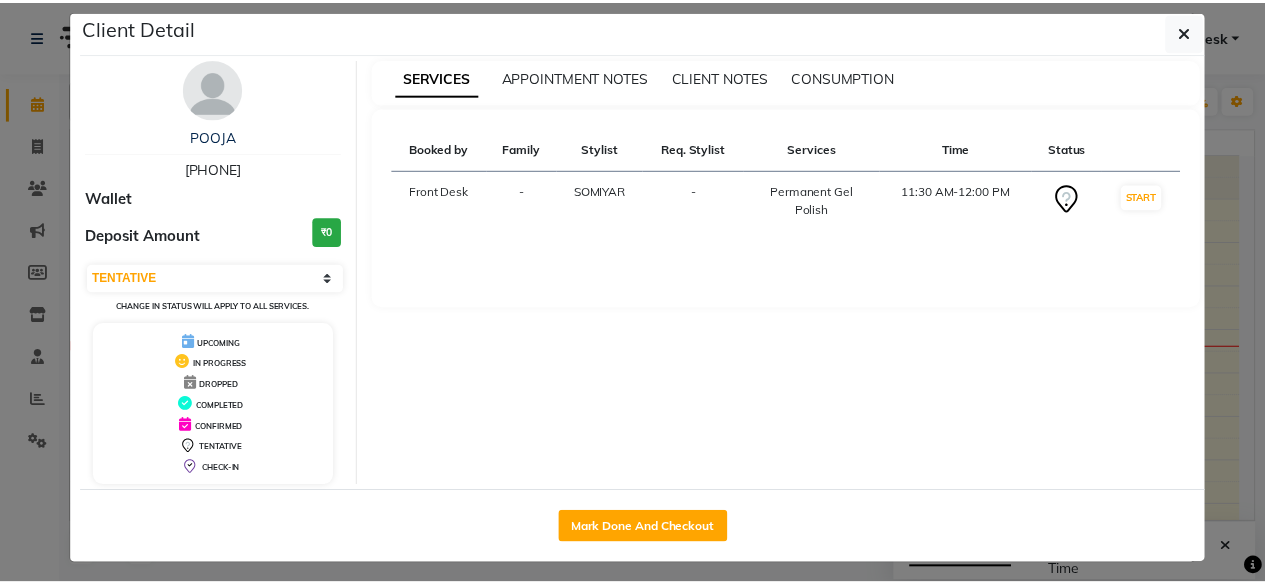 scroll, scrollTop: 23, scrollLeft: 0, axis: vertical 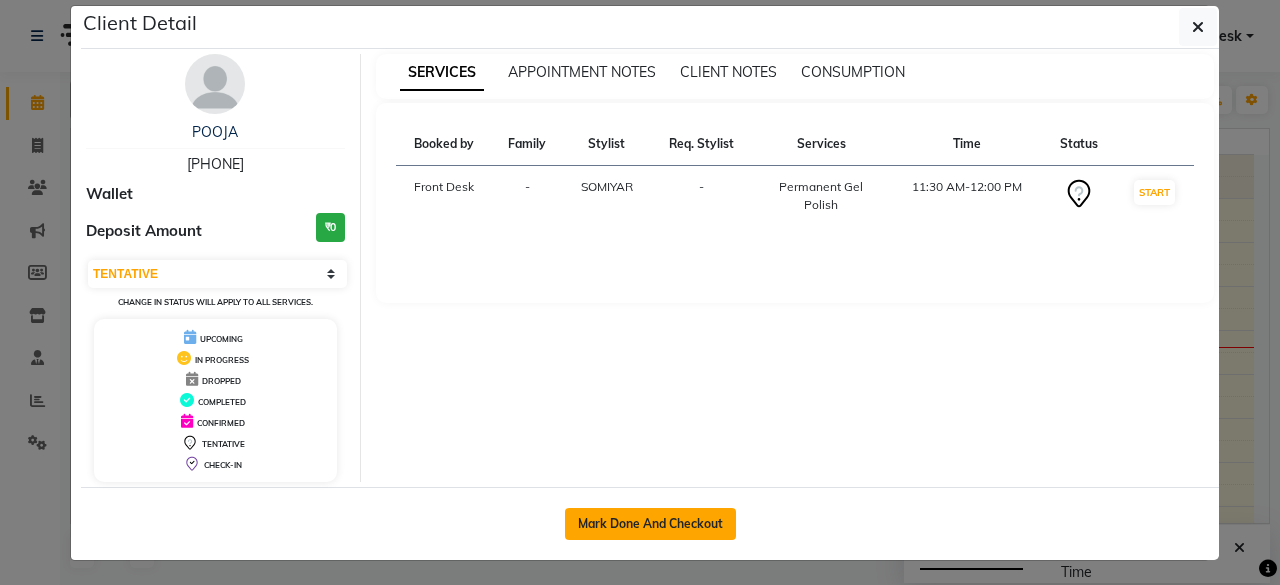 click on "Mark Done And Checkout" 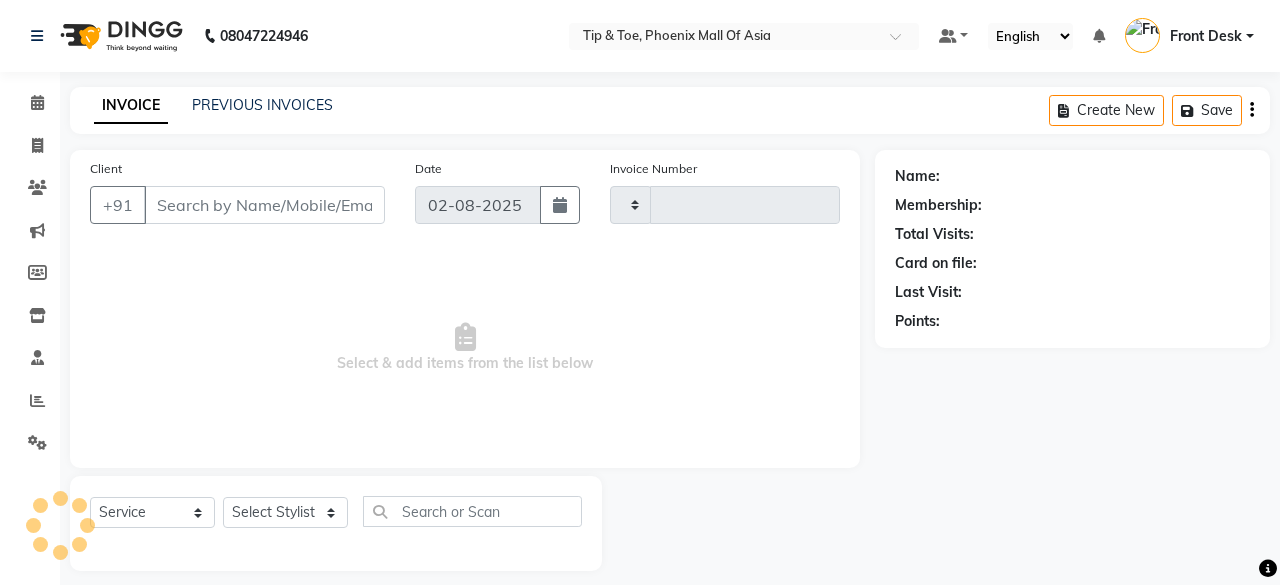 type on "0615" 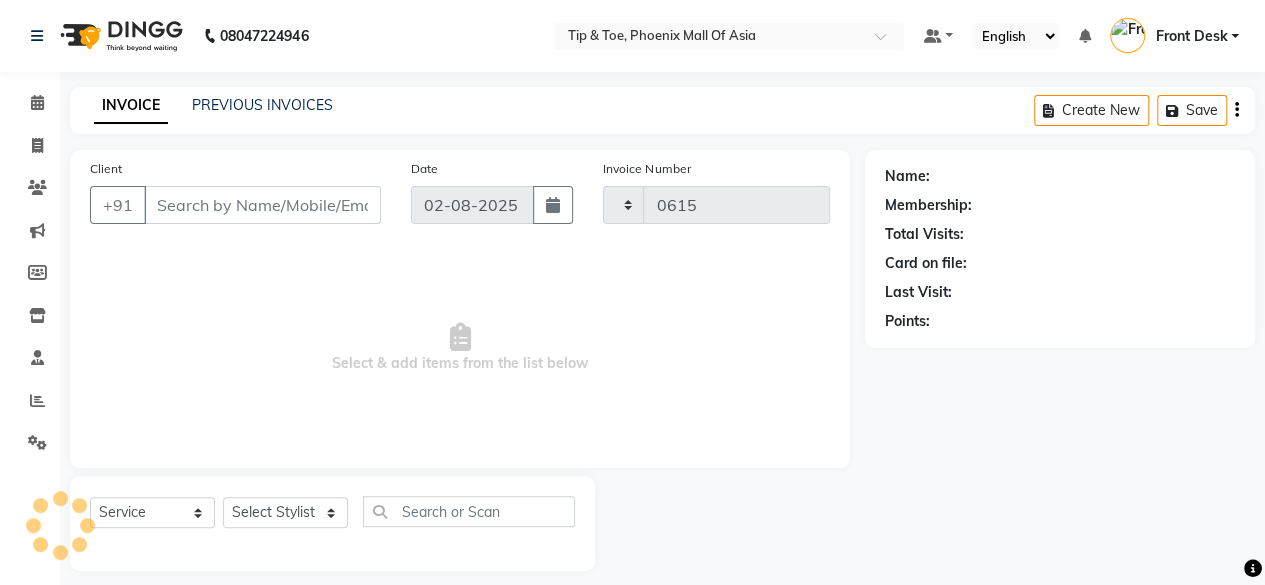 select on "5683" 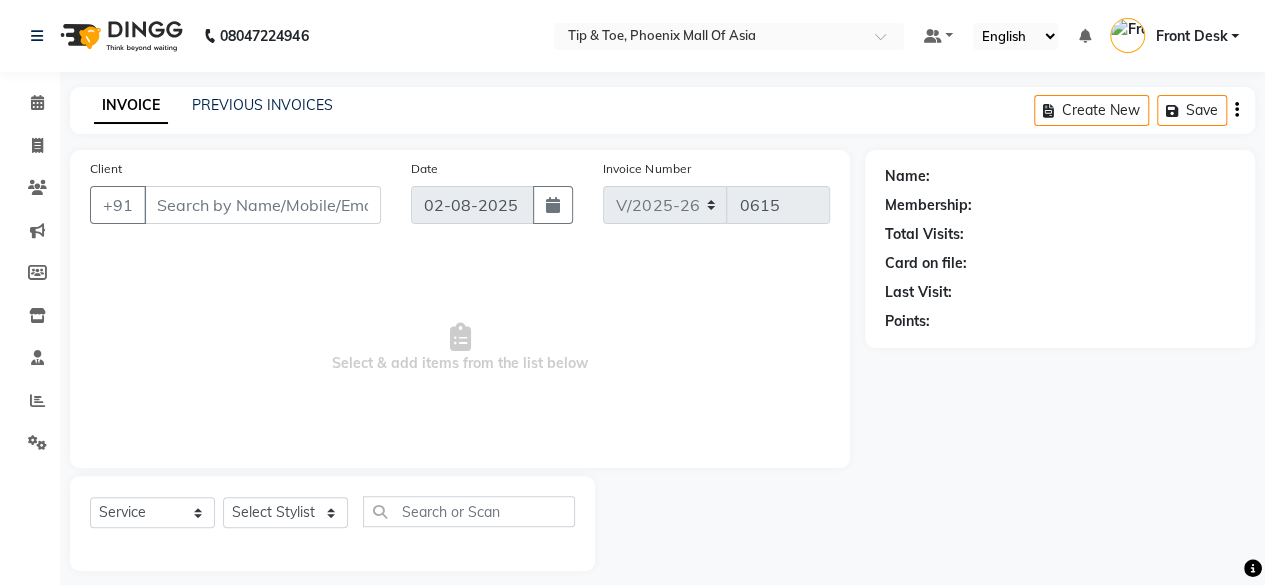 type on "[PHONE]" 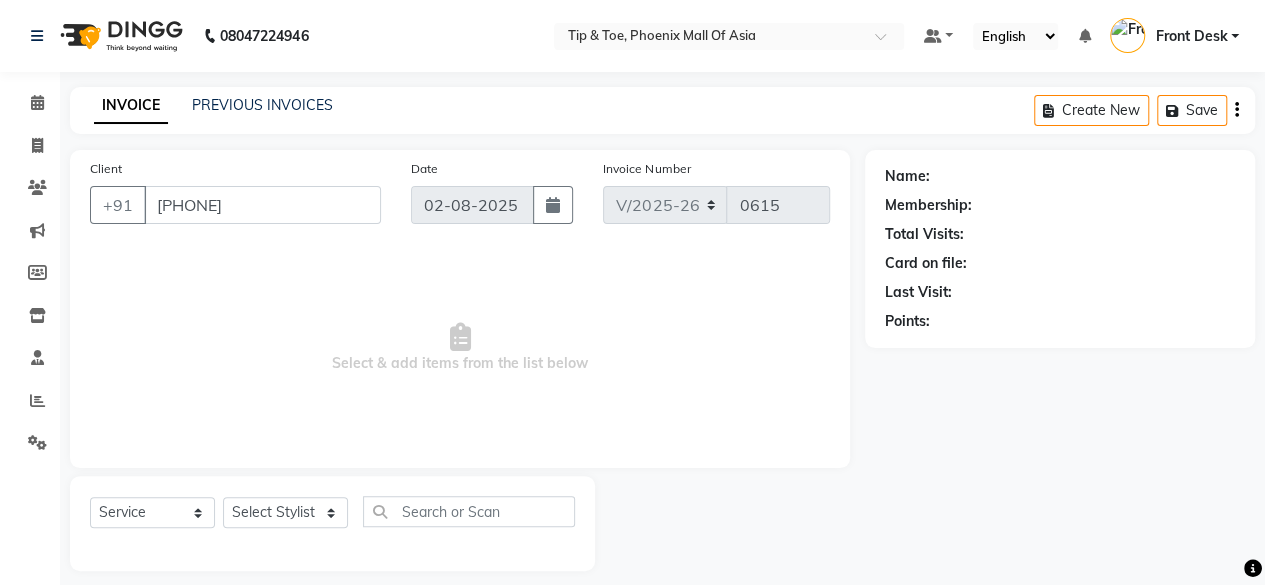 select on "38824" 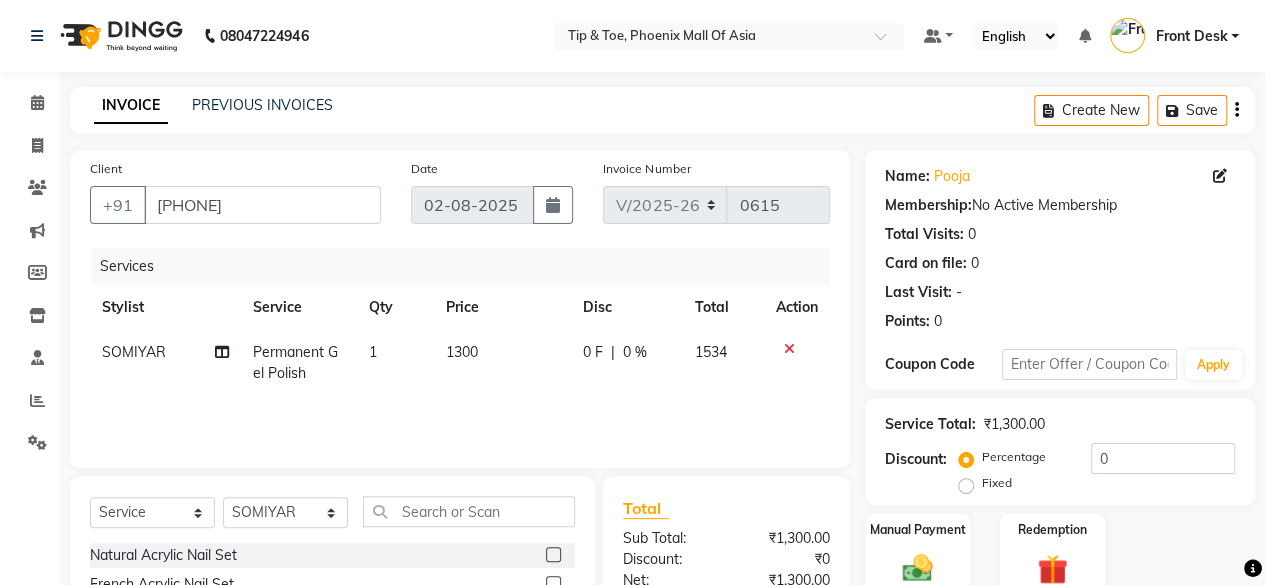 scroll, scrollTop: 215, scrollLeft: 0, axis: vertical 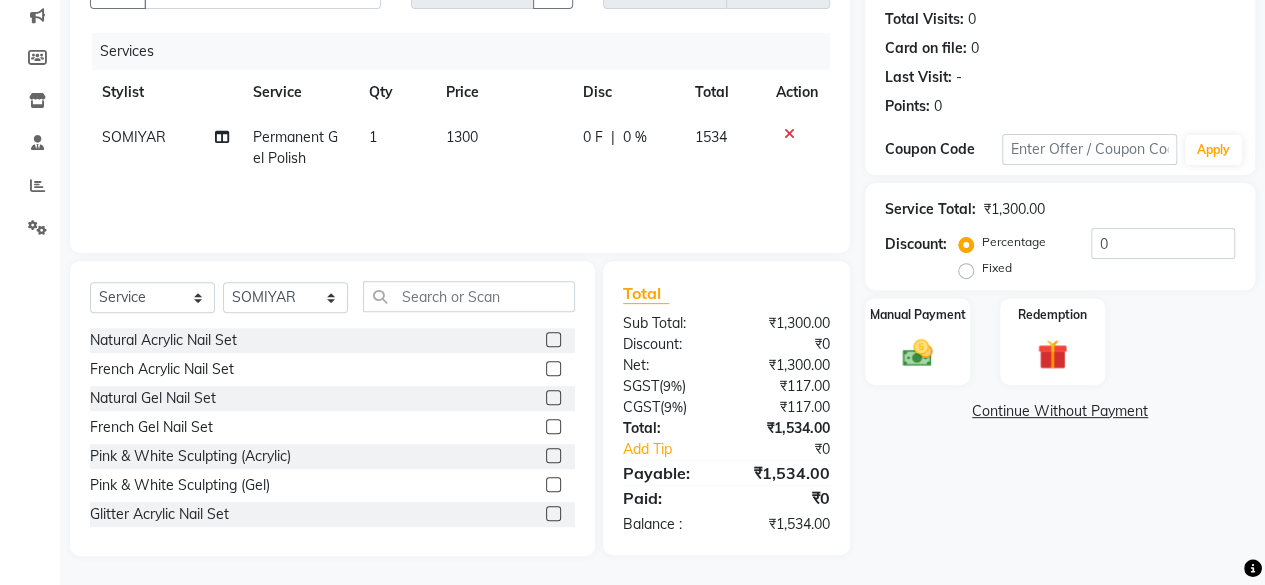 click on "1300" 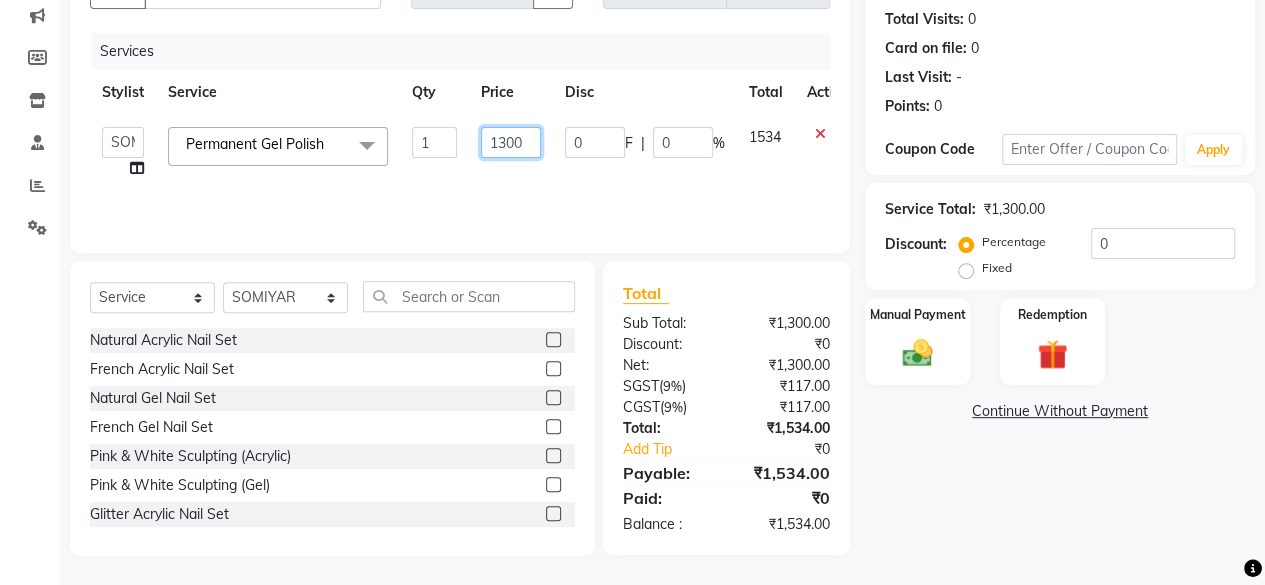 click on "1300" 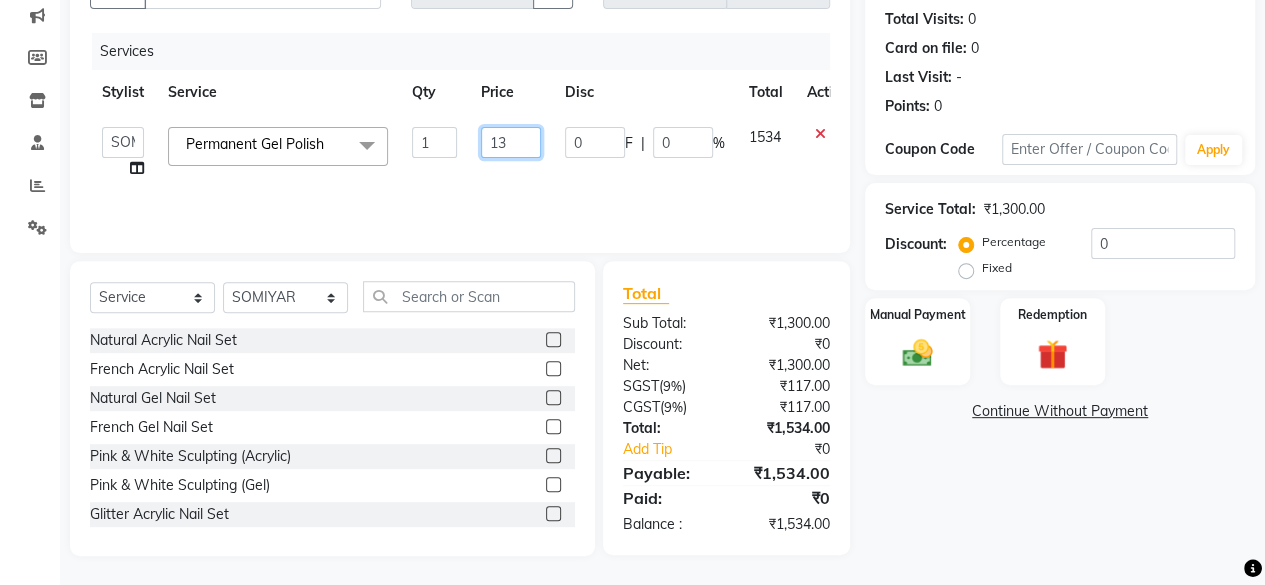 type on "1" 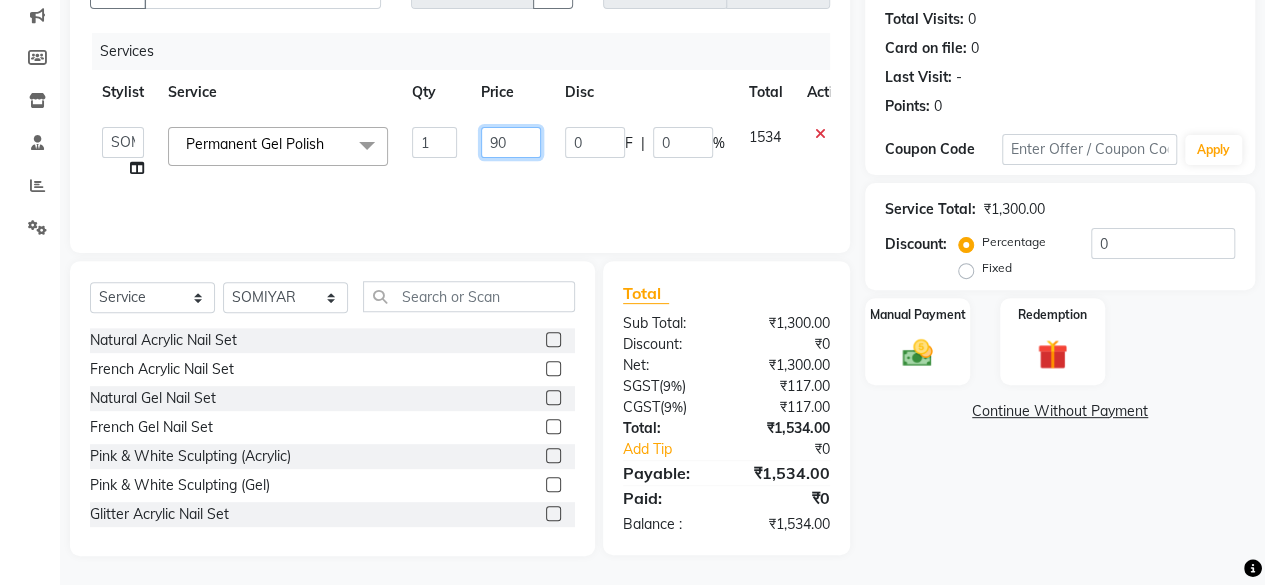 type on "900" 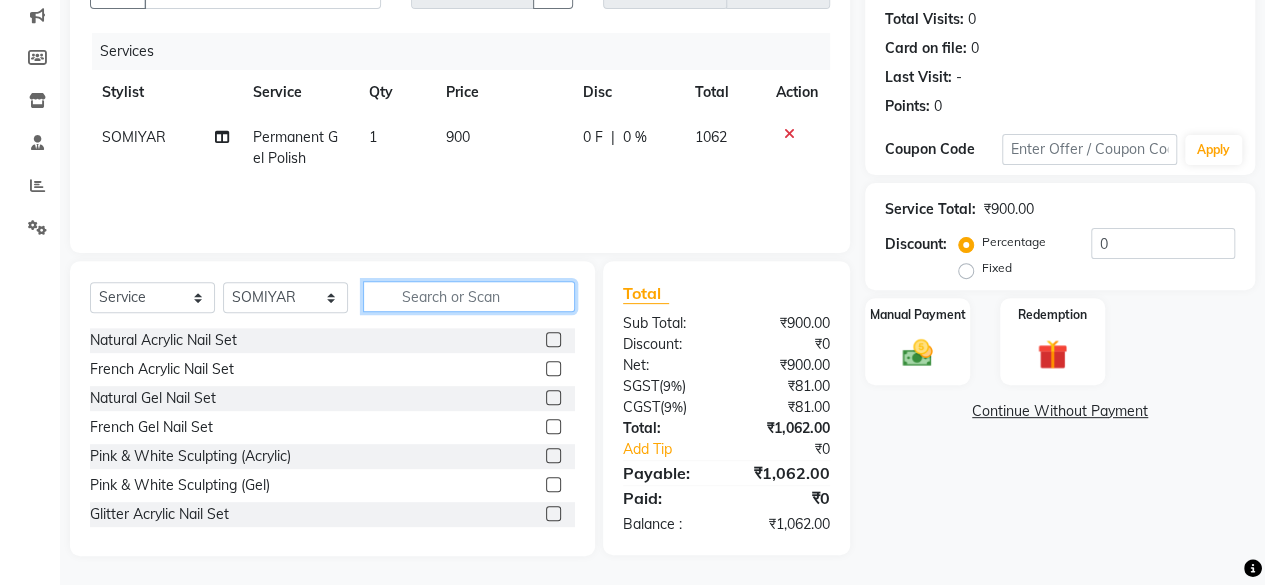 click 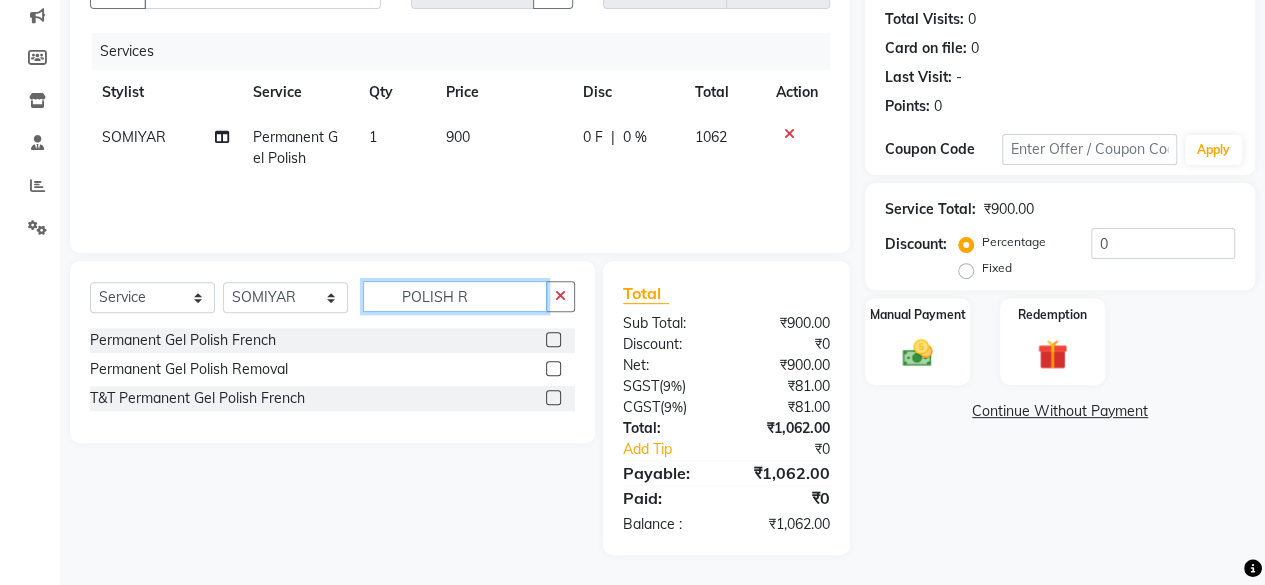 scroll, scrollTop: 213, scrollLeft: 0, axis: vertical 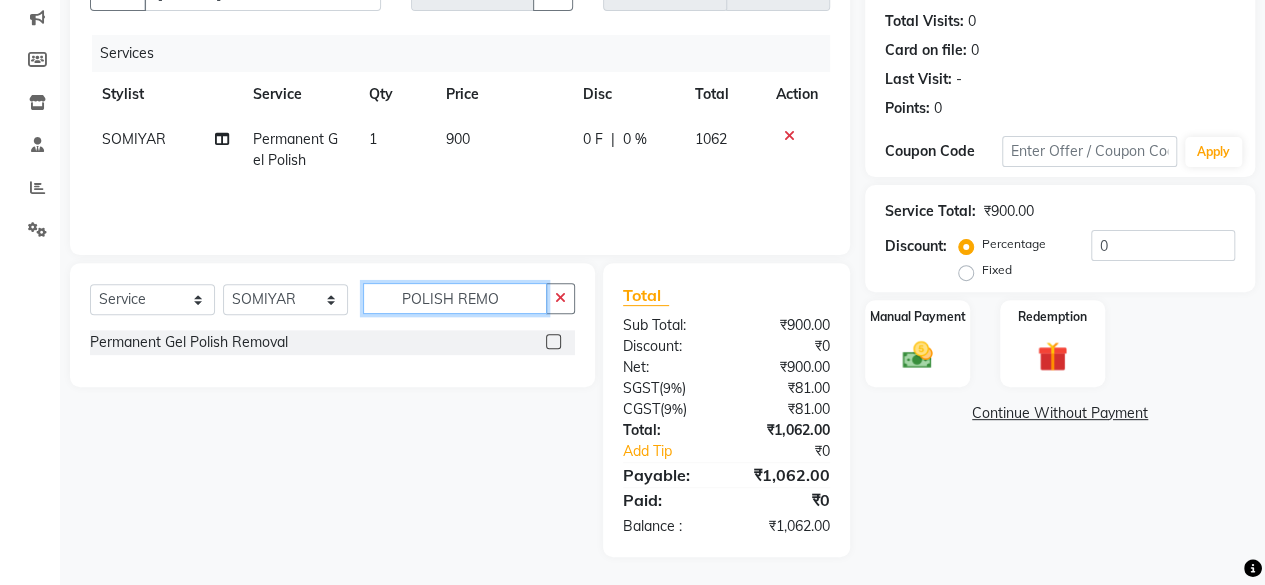 type on "POLISH REMO" 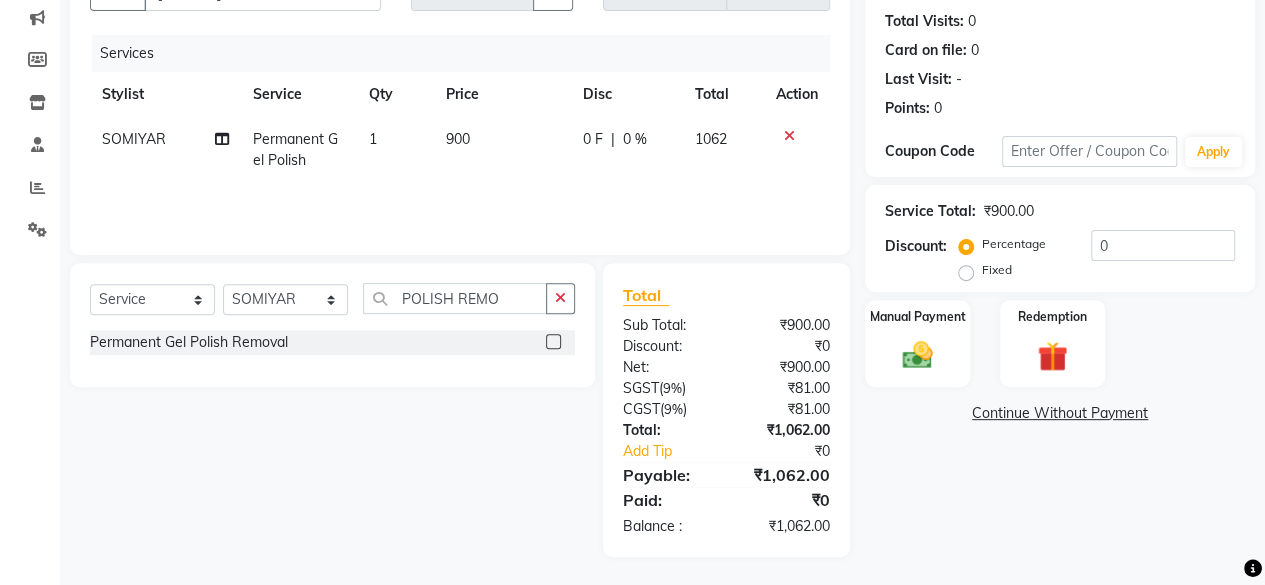 click 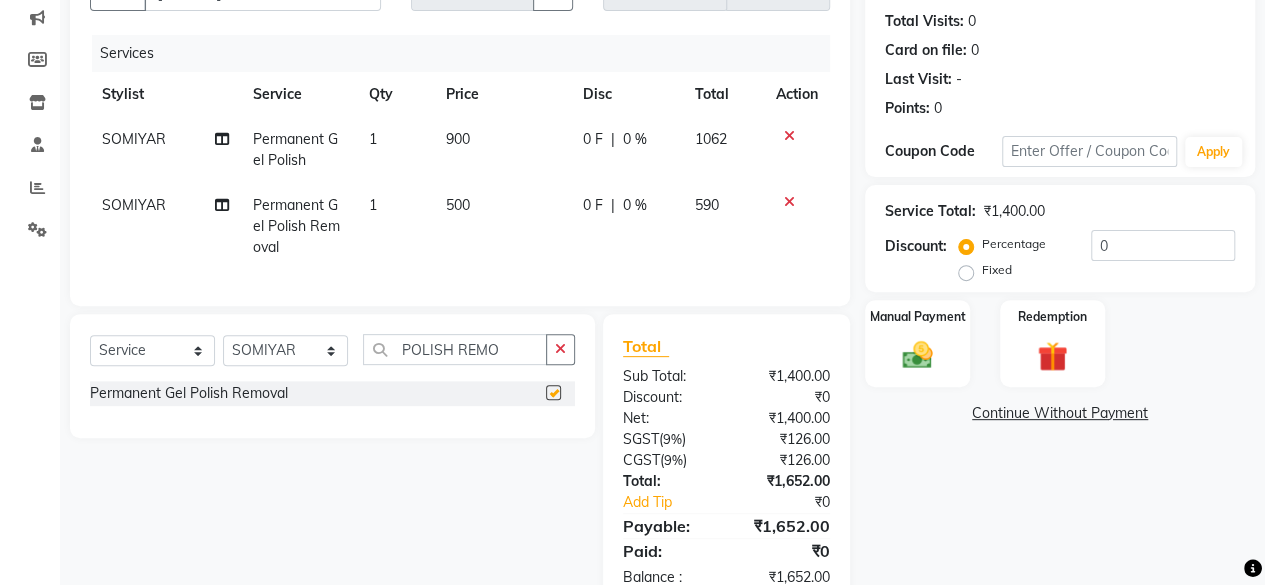 checkbox on "false" 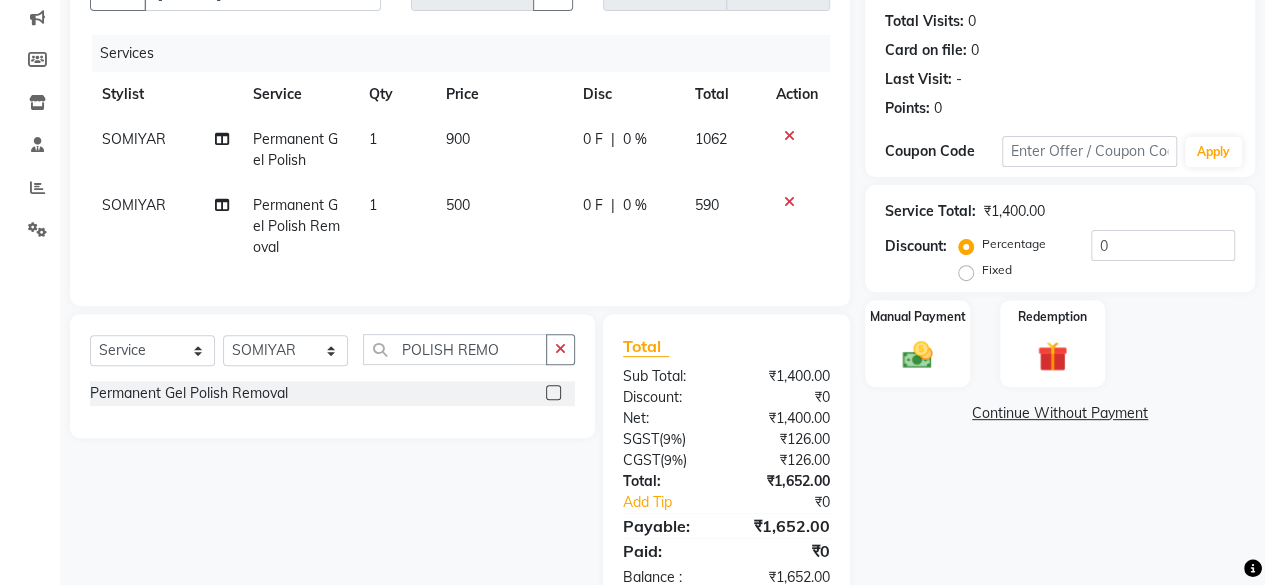 click on "500" 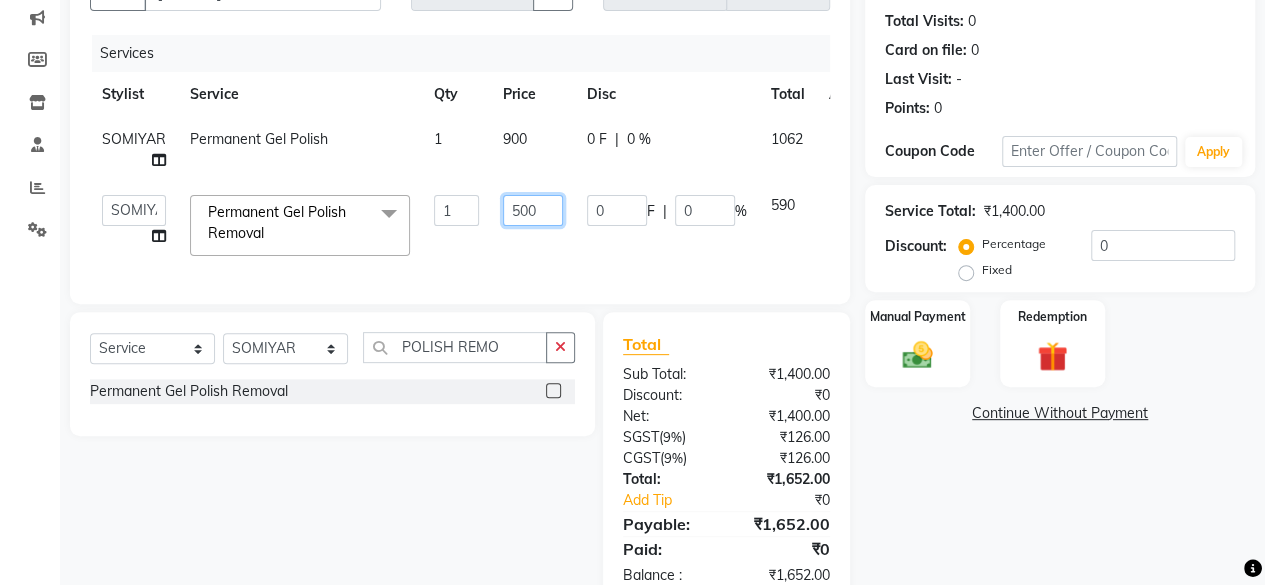 click on "500" 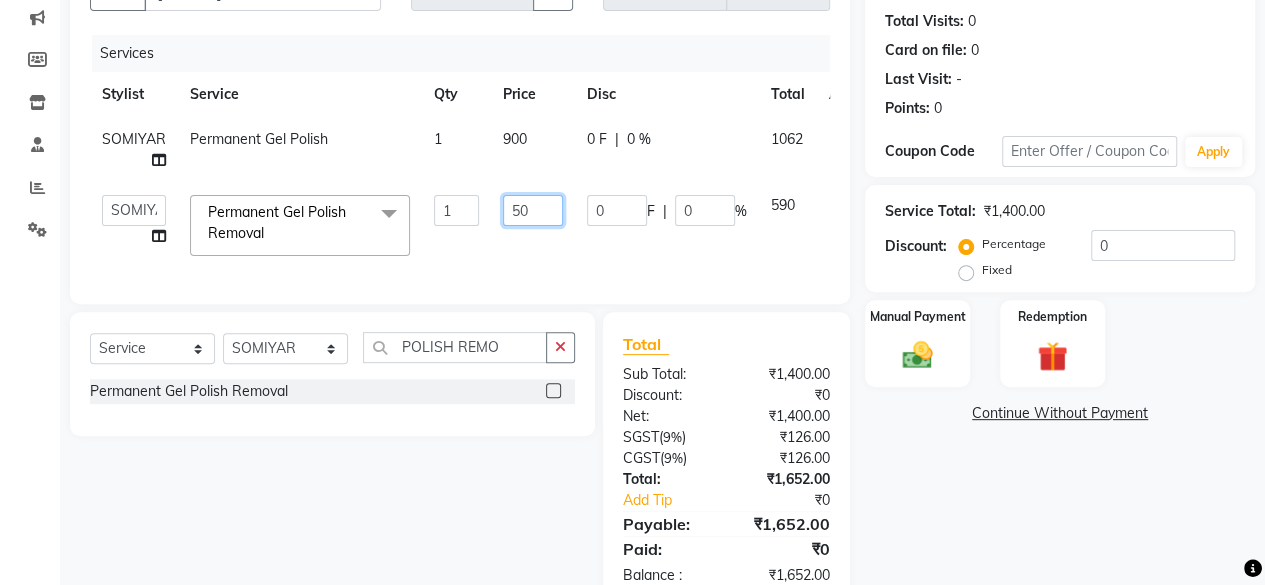 type on "5" 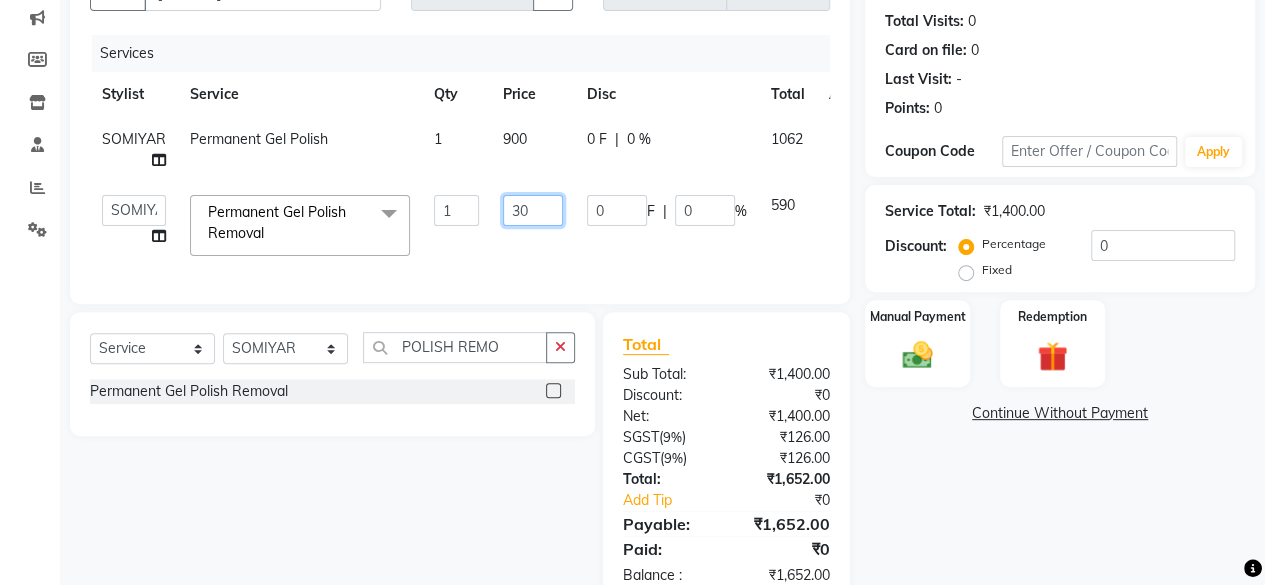 type on "300" 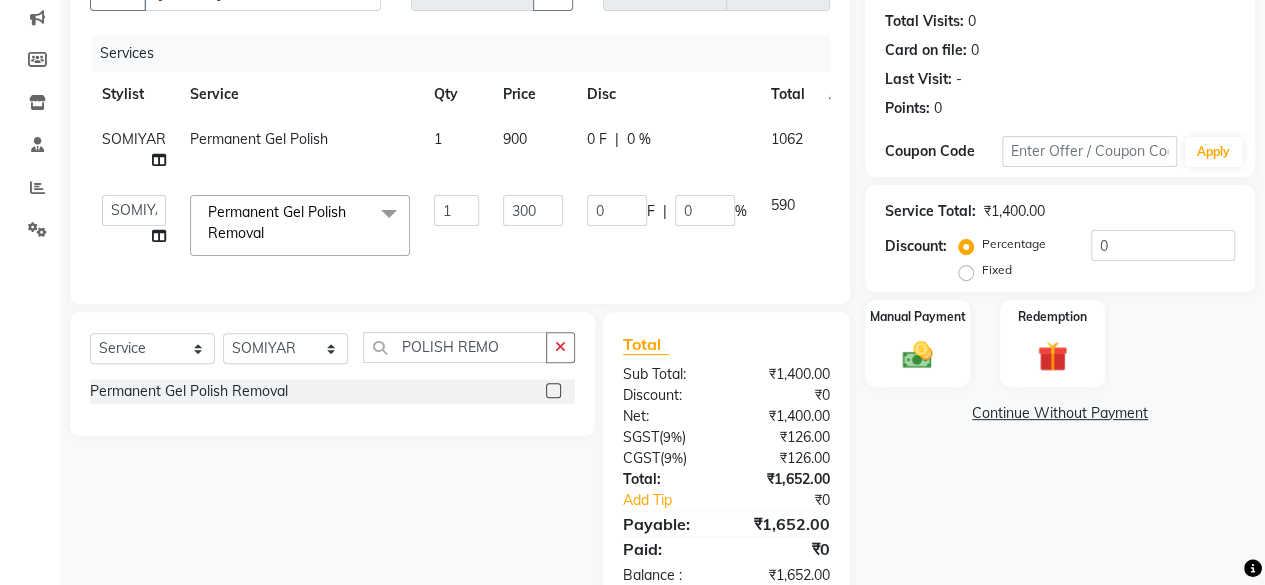 click on "Name: [NAME]  Membership:  No Active Membership  Total Visits:  0 Card on file:  0 Last Visit:   - Points:   0  Coupon Code Apply Service Total:  ₹1,400.00  Discount:  Percentage   Fixed  0 Manual Payment Redemption  Continue Without Payment" 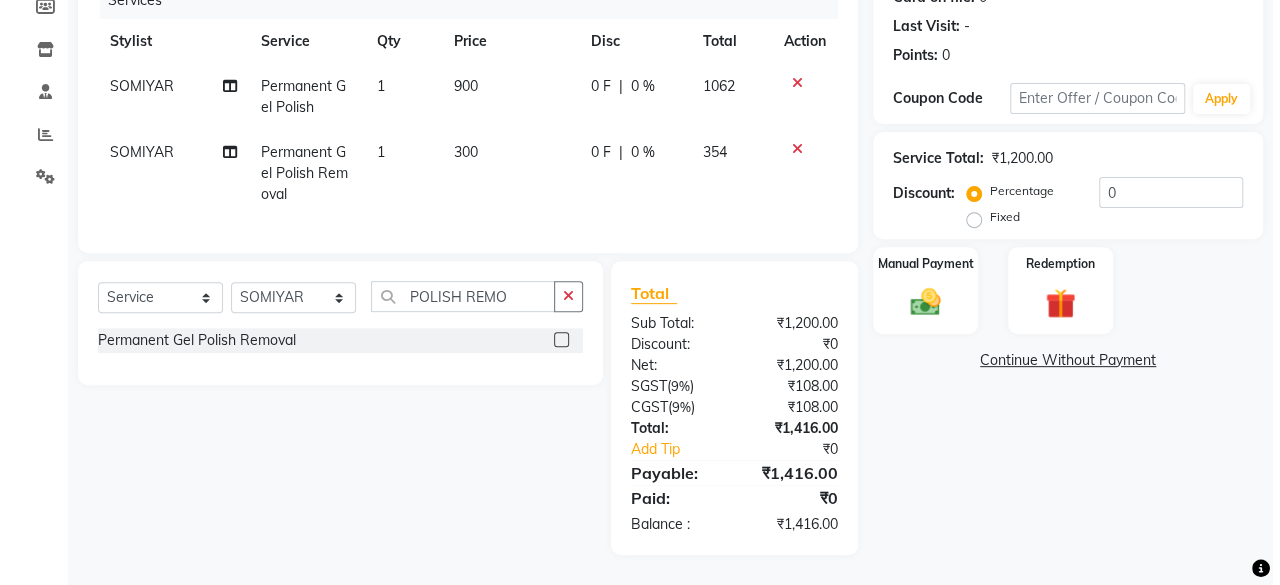 scroll, scrollTop: 0, scrollLeft: 0, axis: both 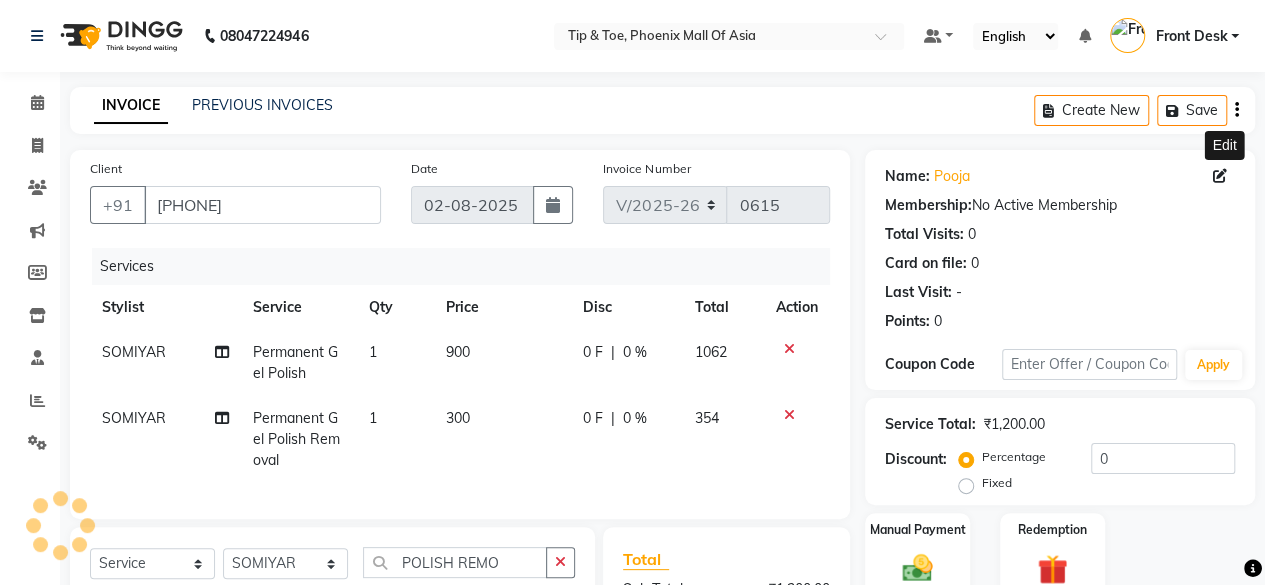 click 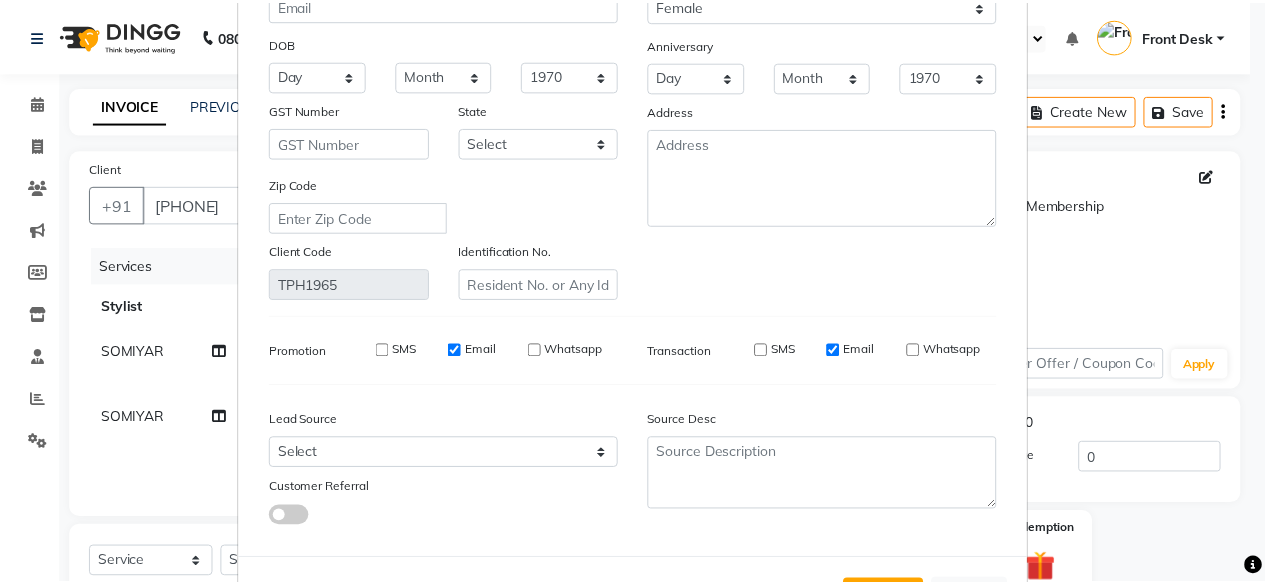 scroll, scrollTop: 299, scrollLeft: 0, axis: vertical 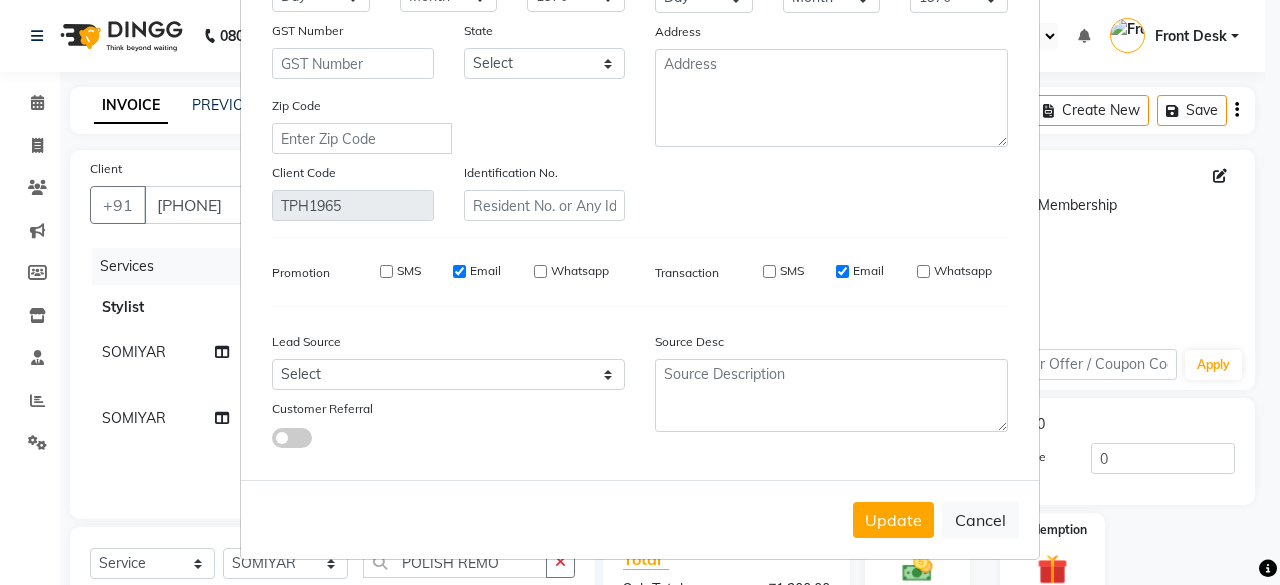 click on "SMS" at bounding box center (769, 271) 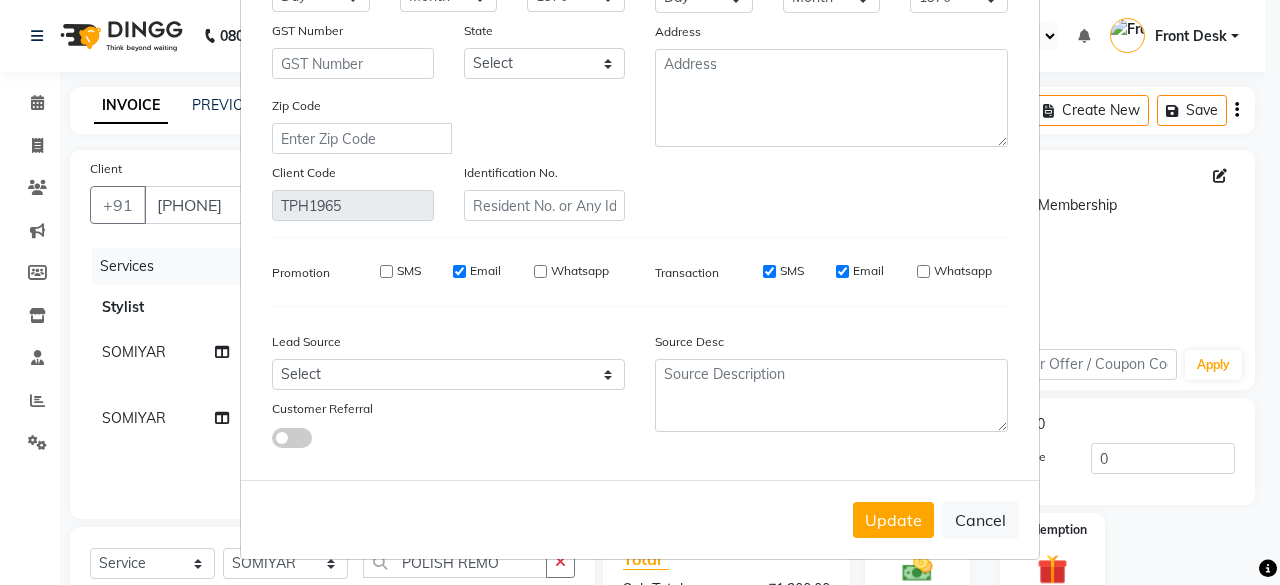 click on "SMS" at bounding box center [386, 271] 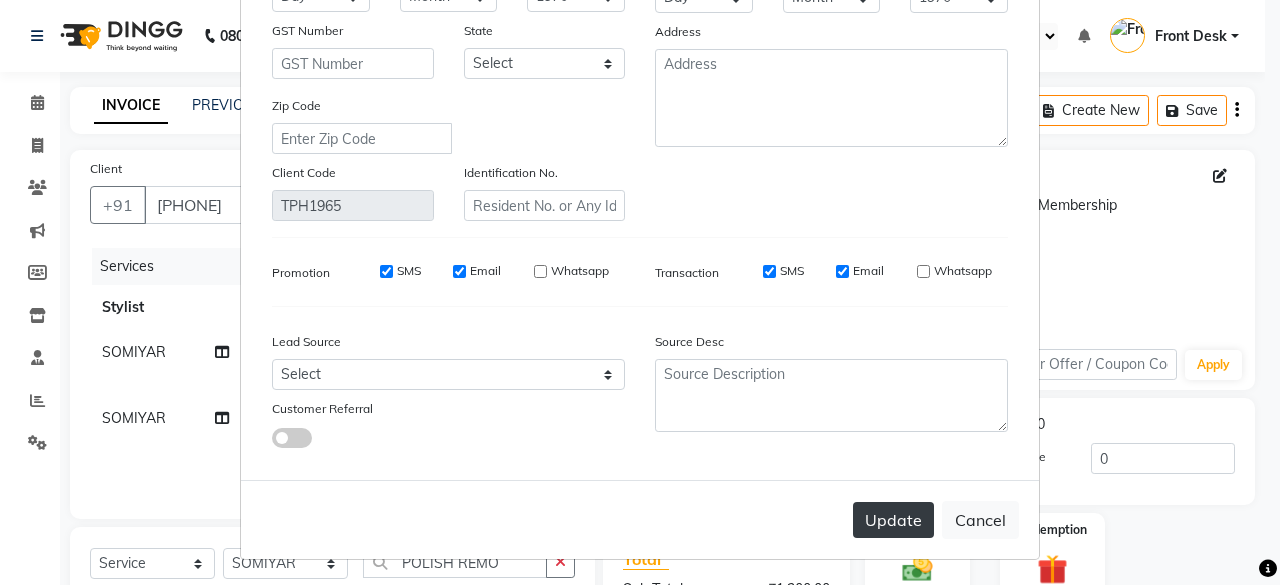 click on "Update" at bounding box center [893, 520] 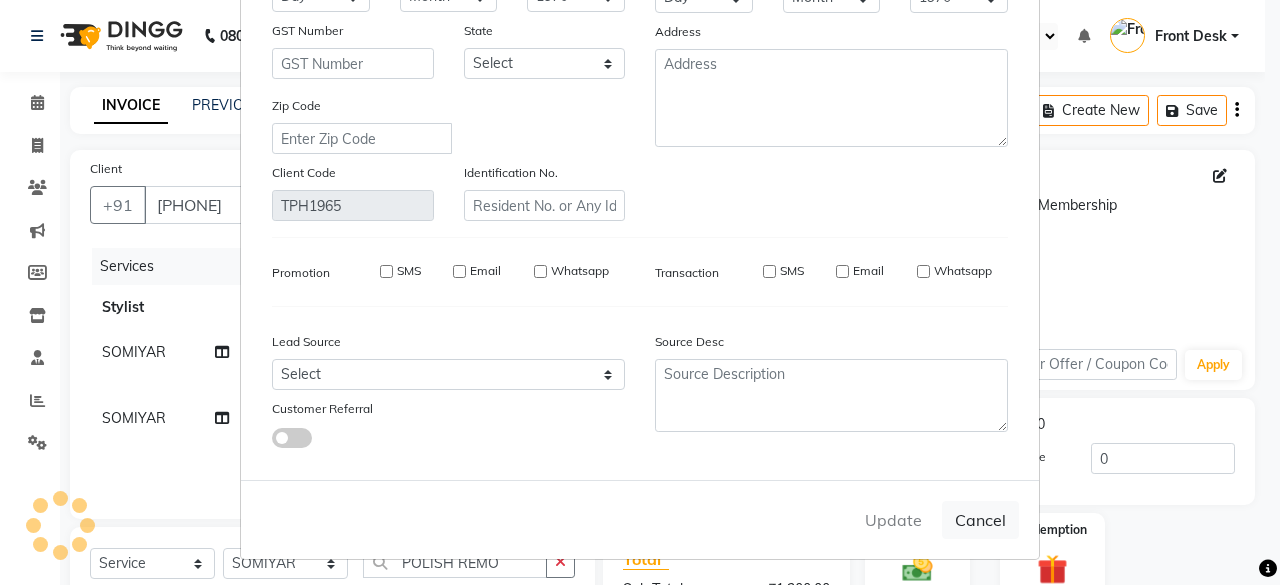 type 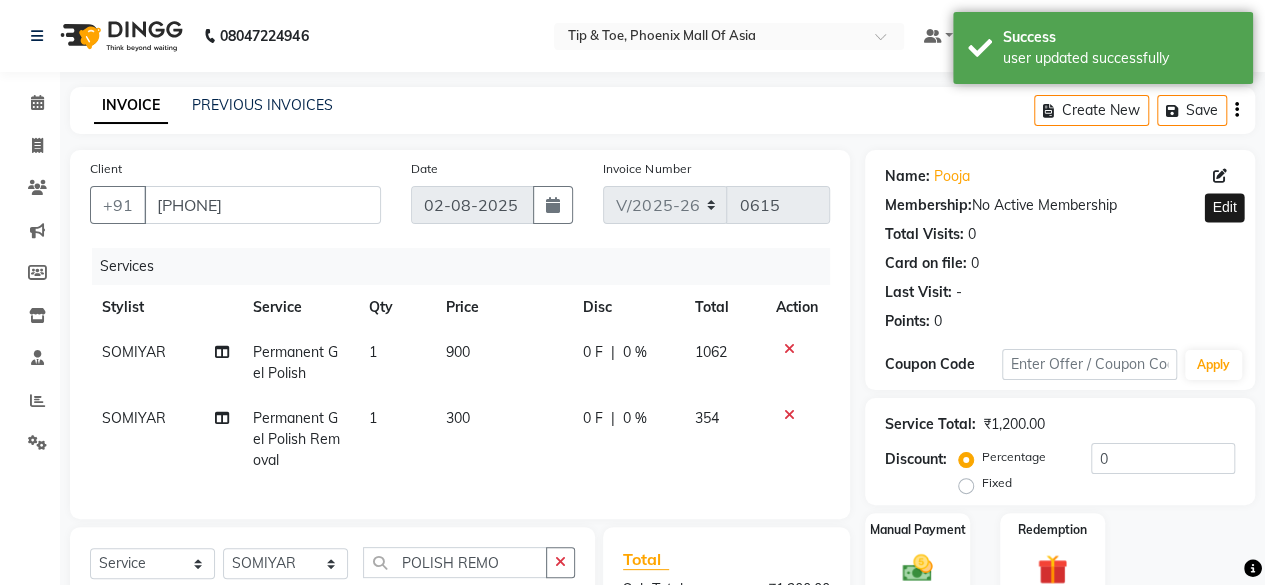 scroll, scrollTop: 280, scrollLeft: 0, axis: vertical 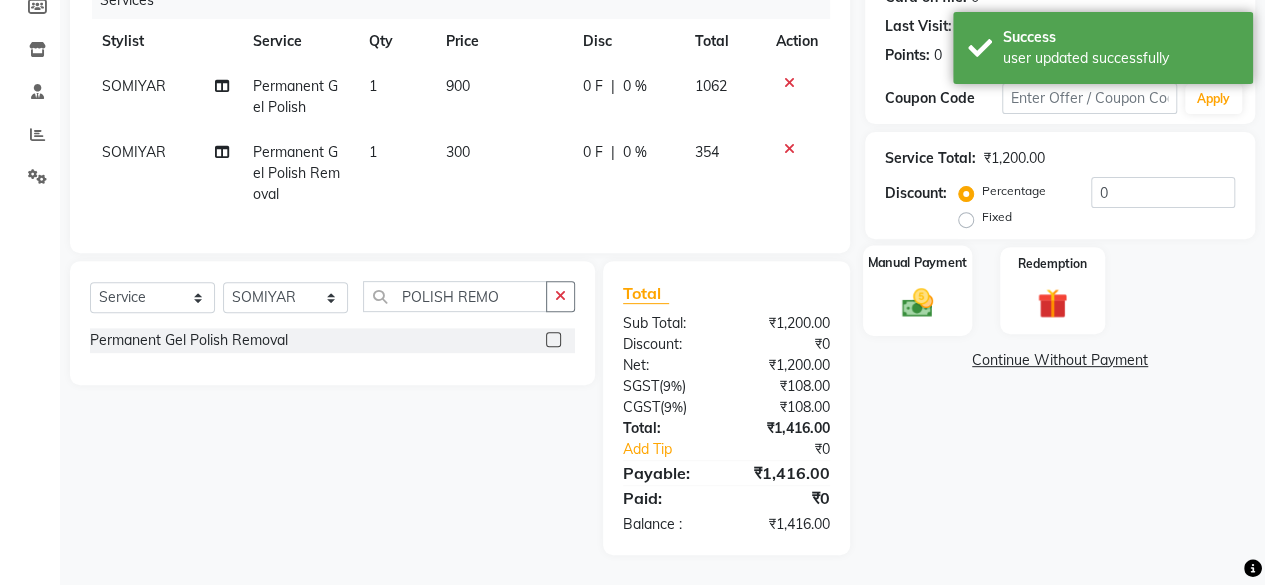 click 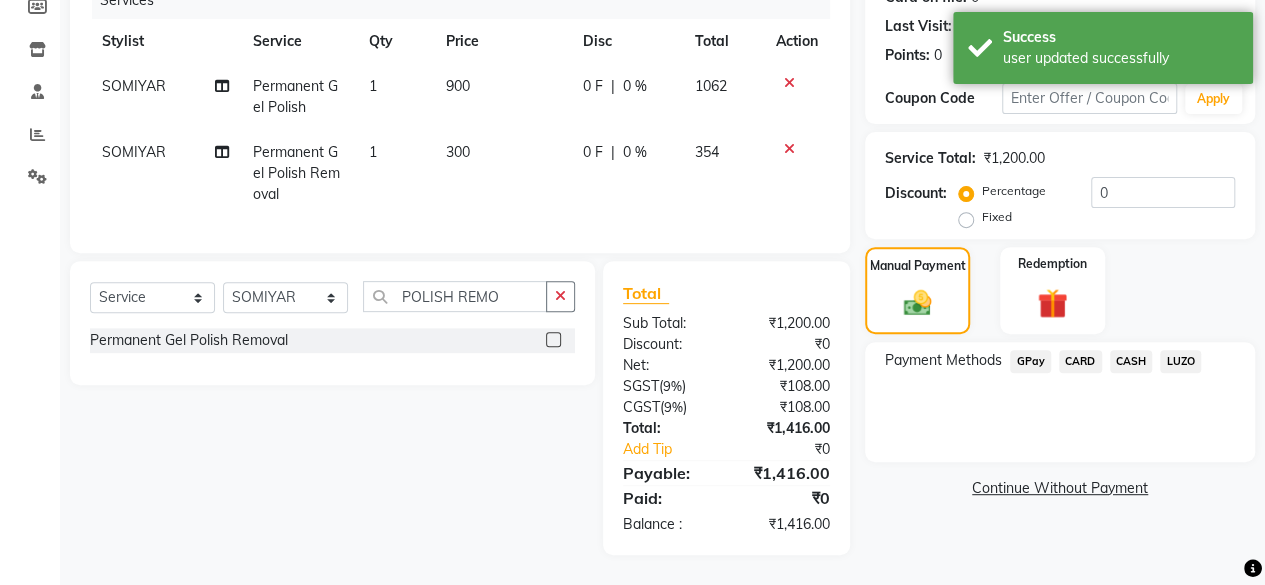 click on "CARD" 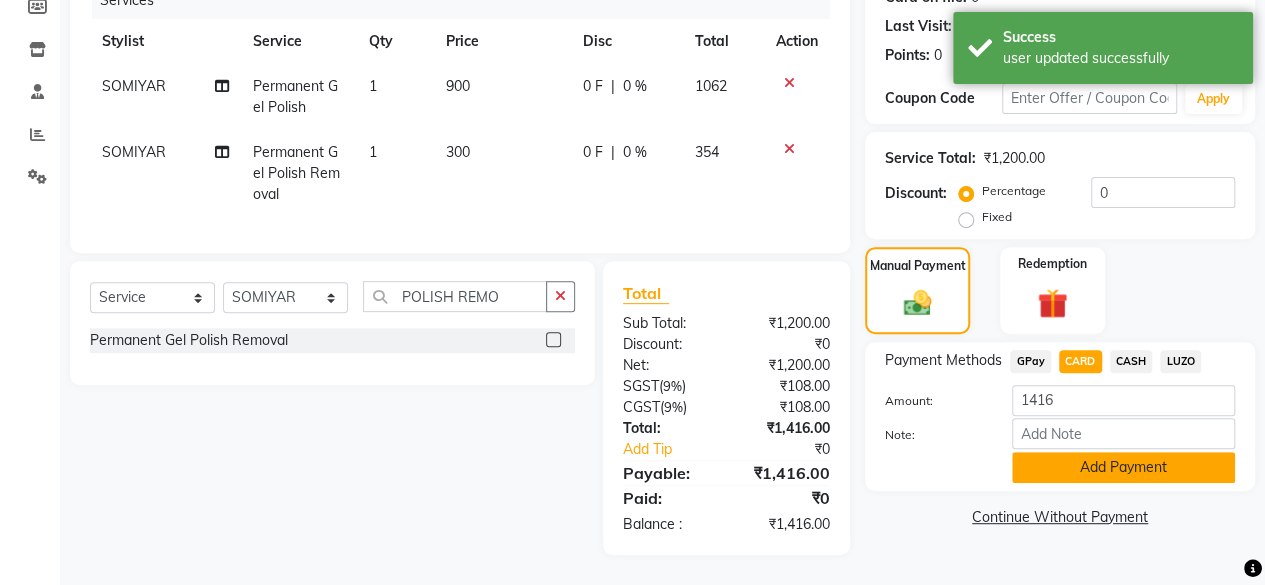 click on "Add Payment" 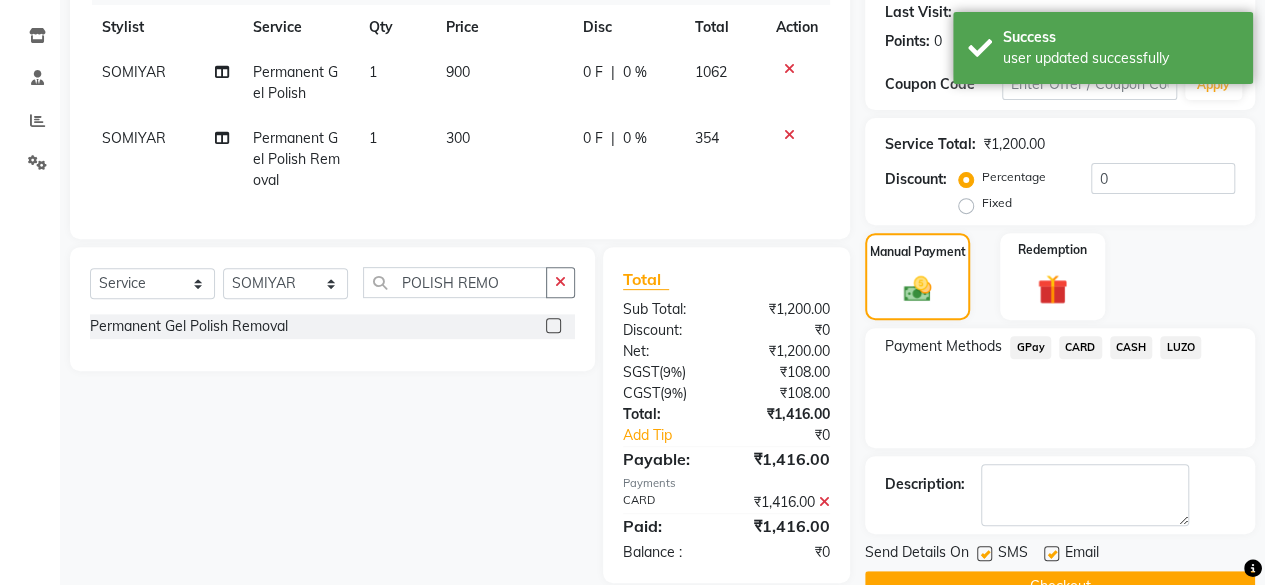 scroll, scrollTop: 324, scrollLeft: 0, axis: vertical 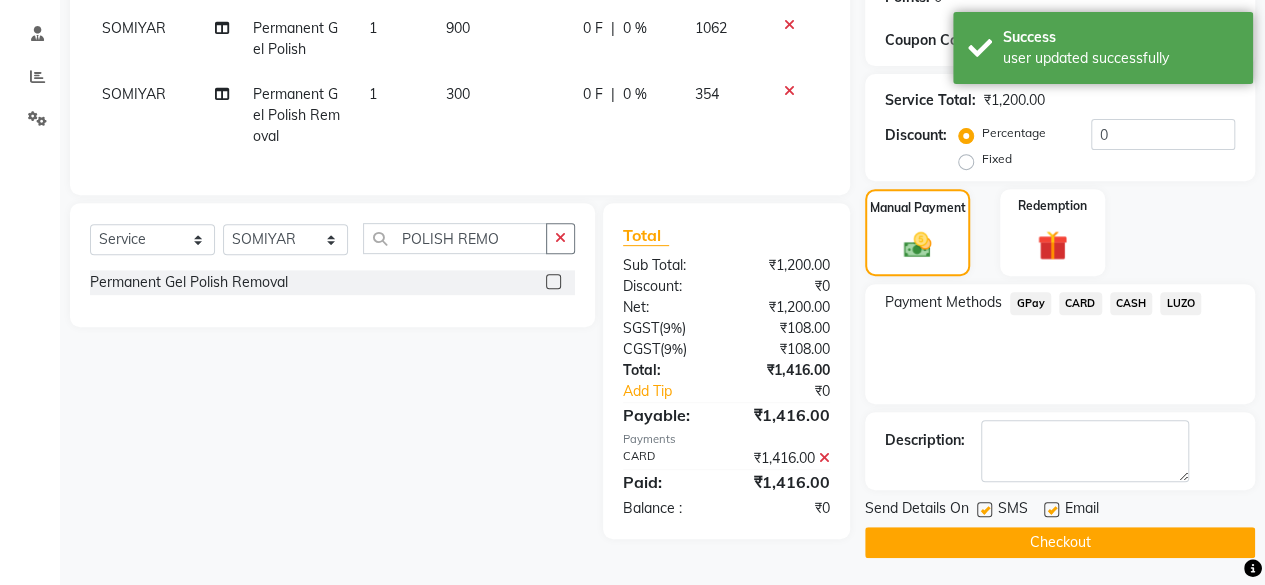 click on "Checkout" 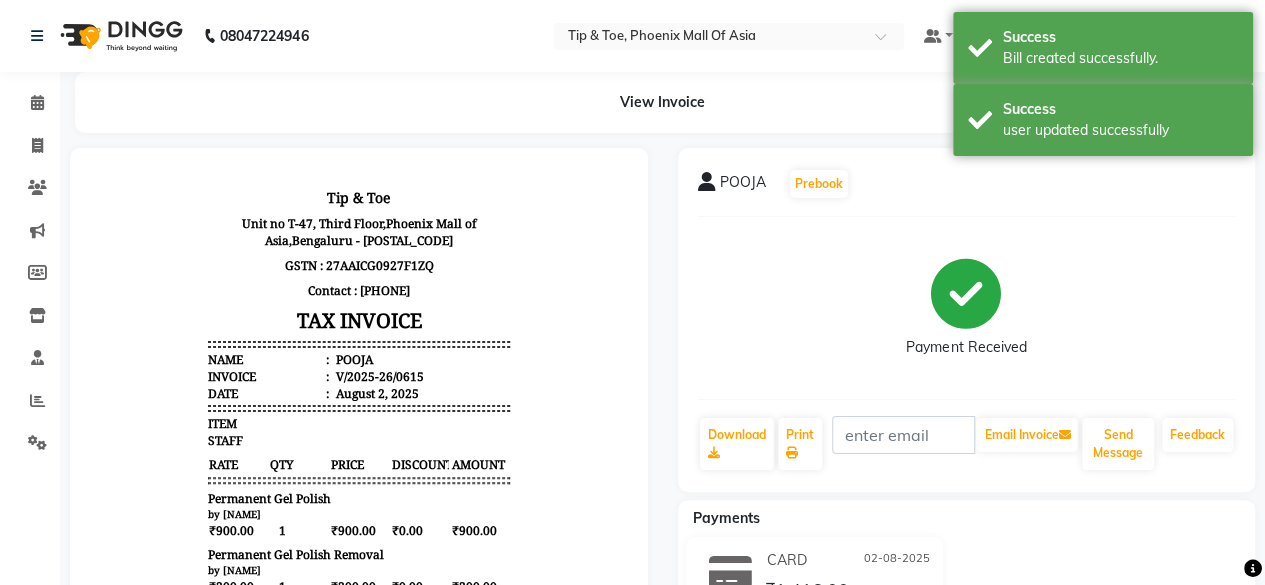scroll, scrollTop: 0, scrollLeft: 0, axis: both 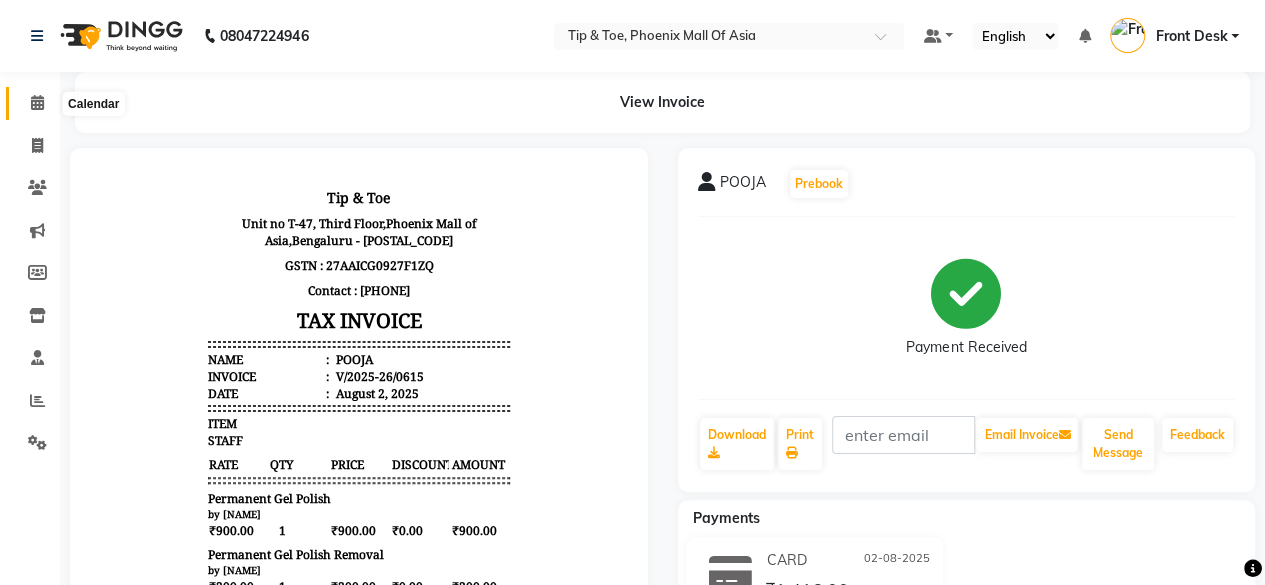 click 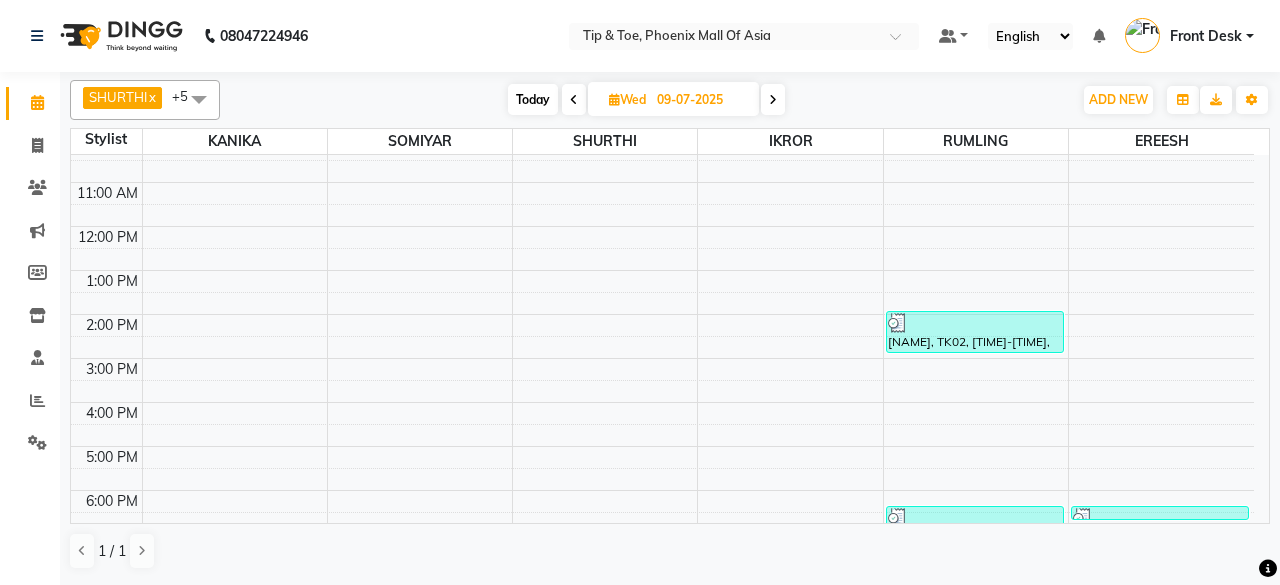 scroll, scrollTop: 0, scrollLeft: 0, axis: both 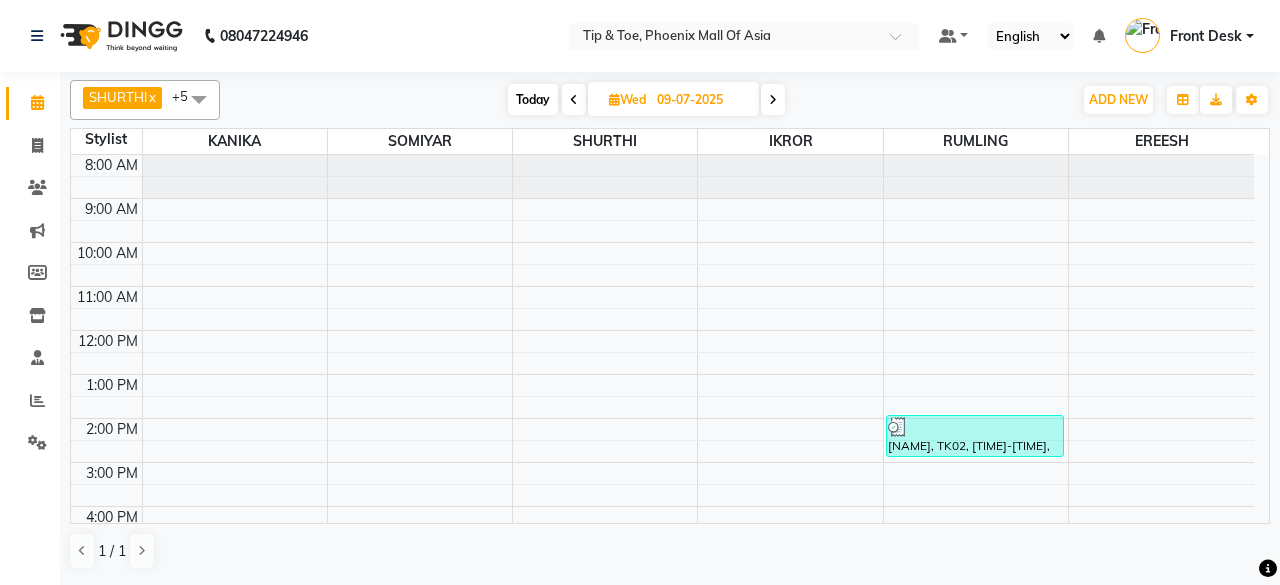 click on "Today" at bounding box center (533, 99) 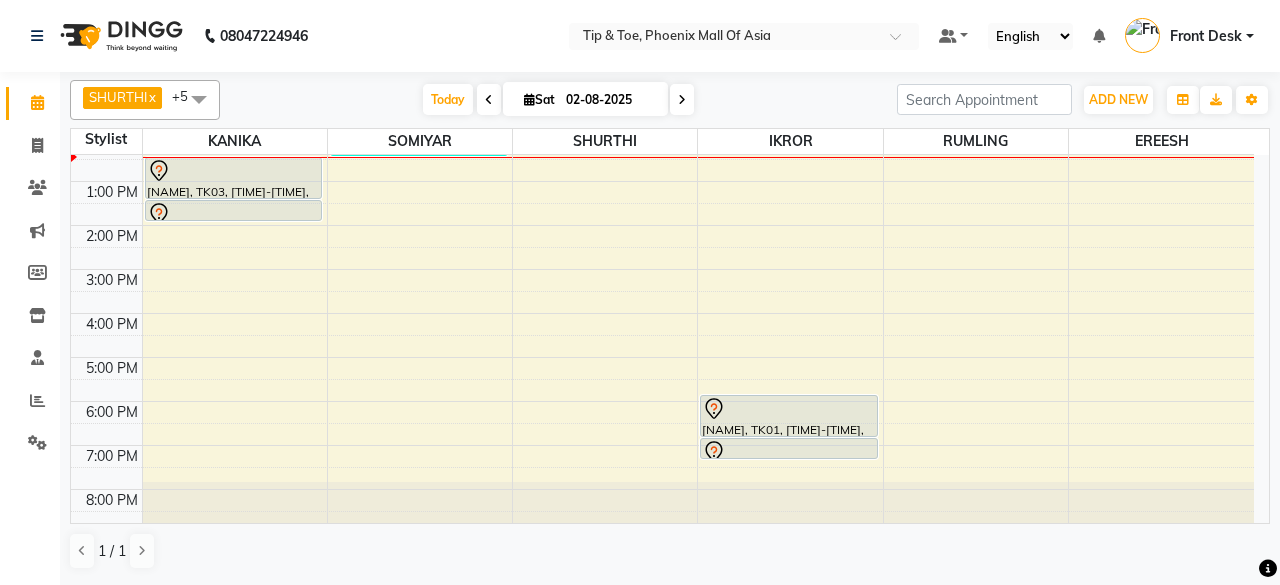 scroll, scrollTop: 0, scrollLeft: 0, axis: both 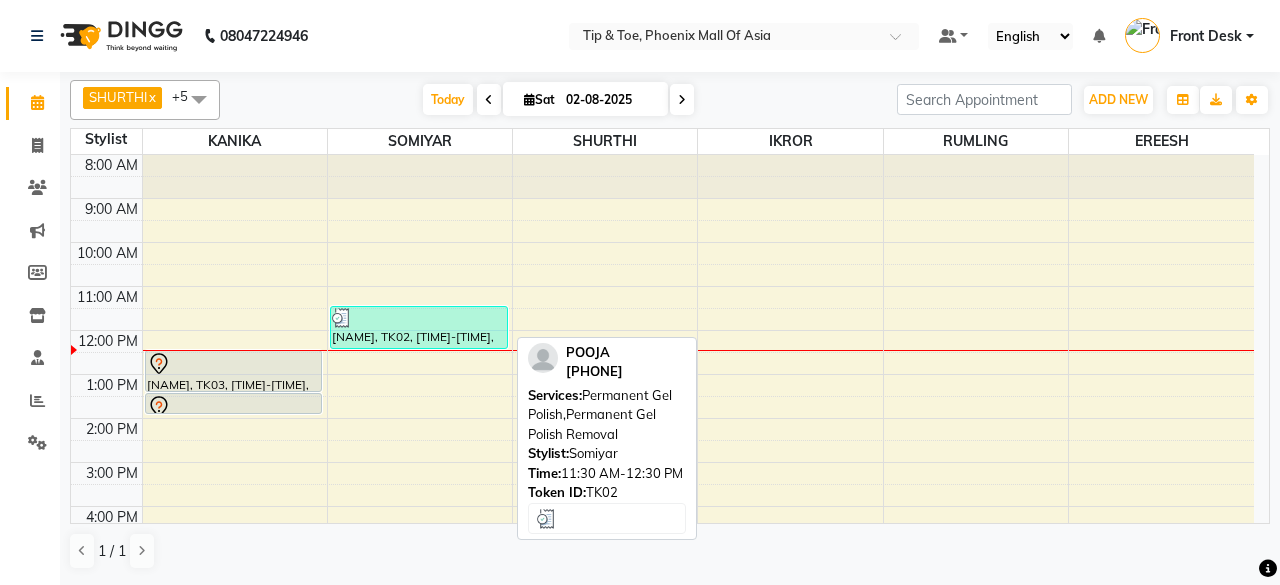 click on "[NAME], TK02, [TIME]-[TIME], Permanent Gel Polish,Permanent Gel Polish Removal" at bounding box center (419, 327) 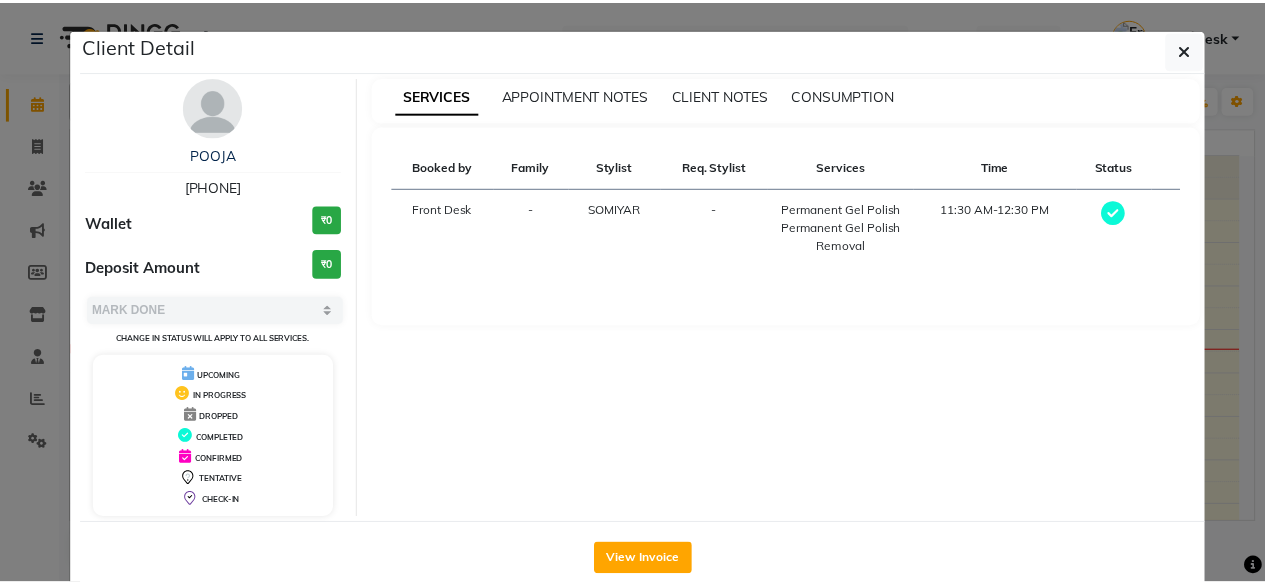 scroll, scrollTop: 37, scrollLeft: 0, axis: vertical 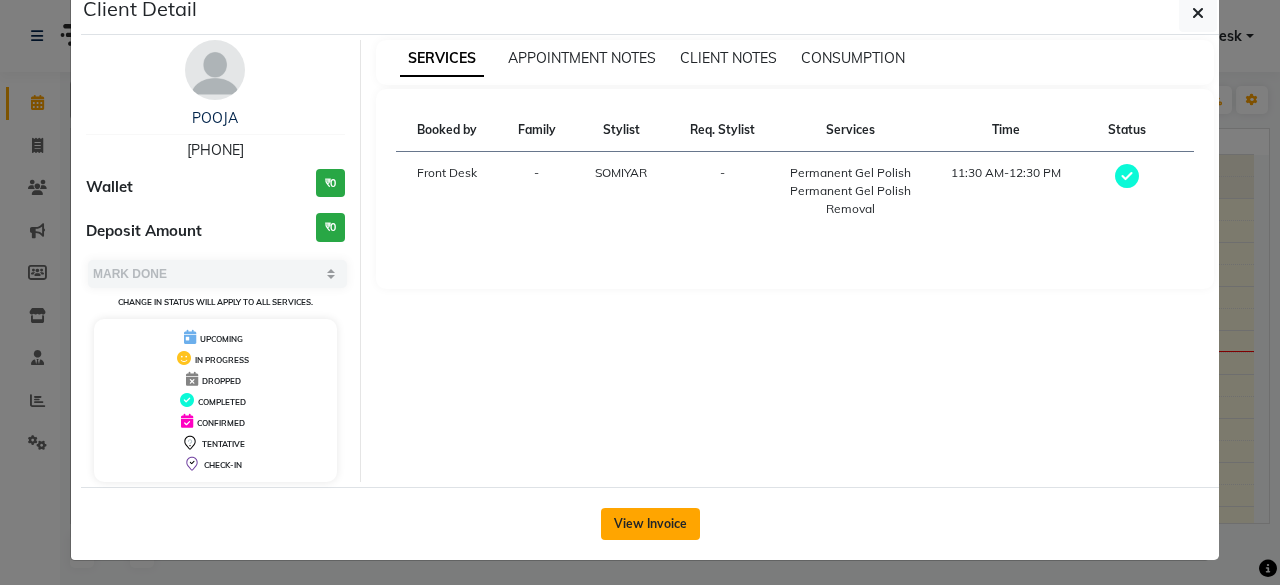 click on "View Invoice" 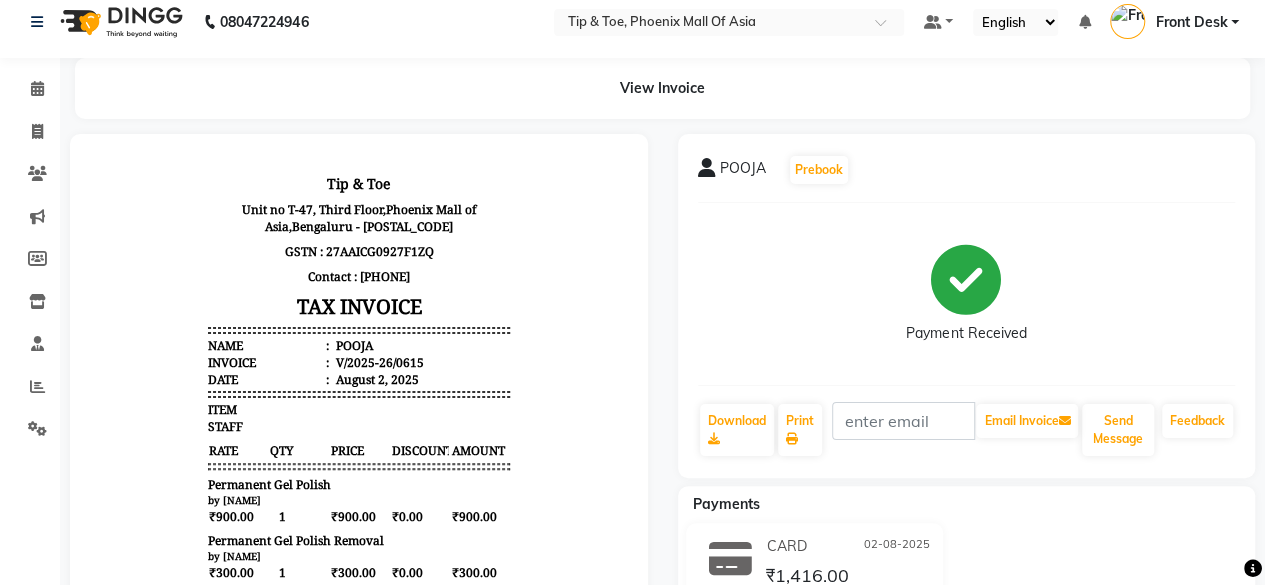 scroll, scrollTop: 0, scrollLeft: 0, axis: both 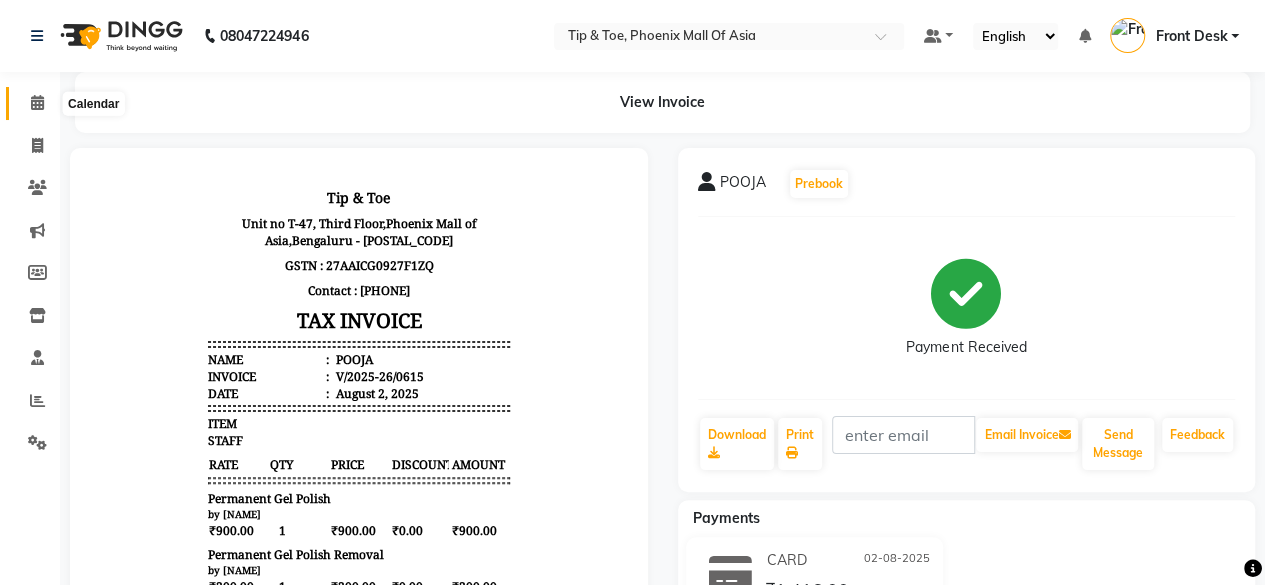 click 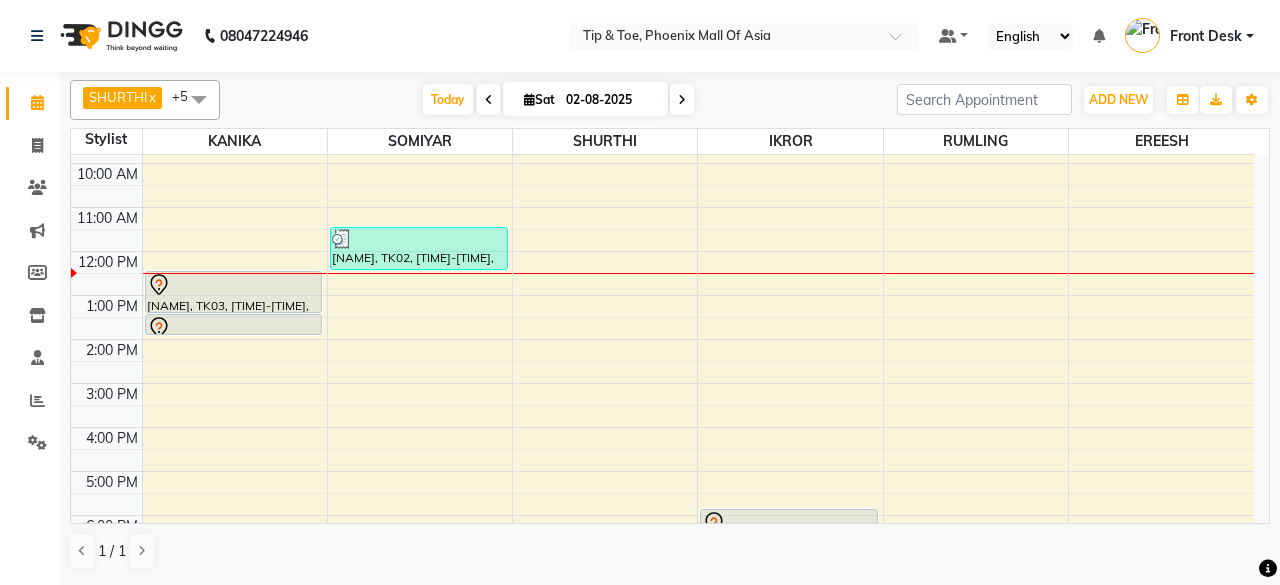 scroll, scrollTop: 0, scrollLeft: 0, axis: both 